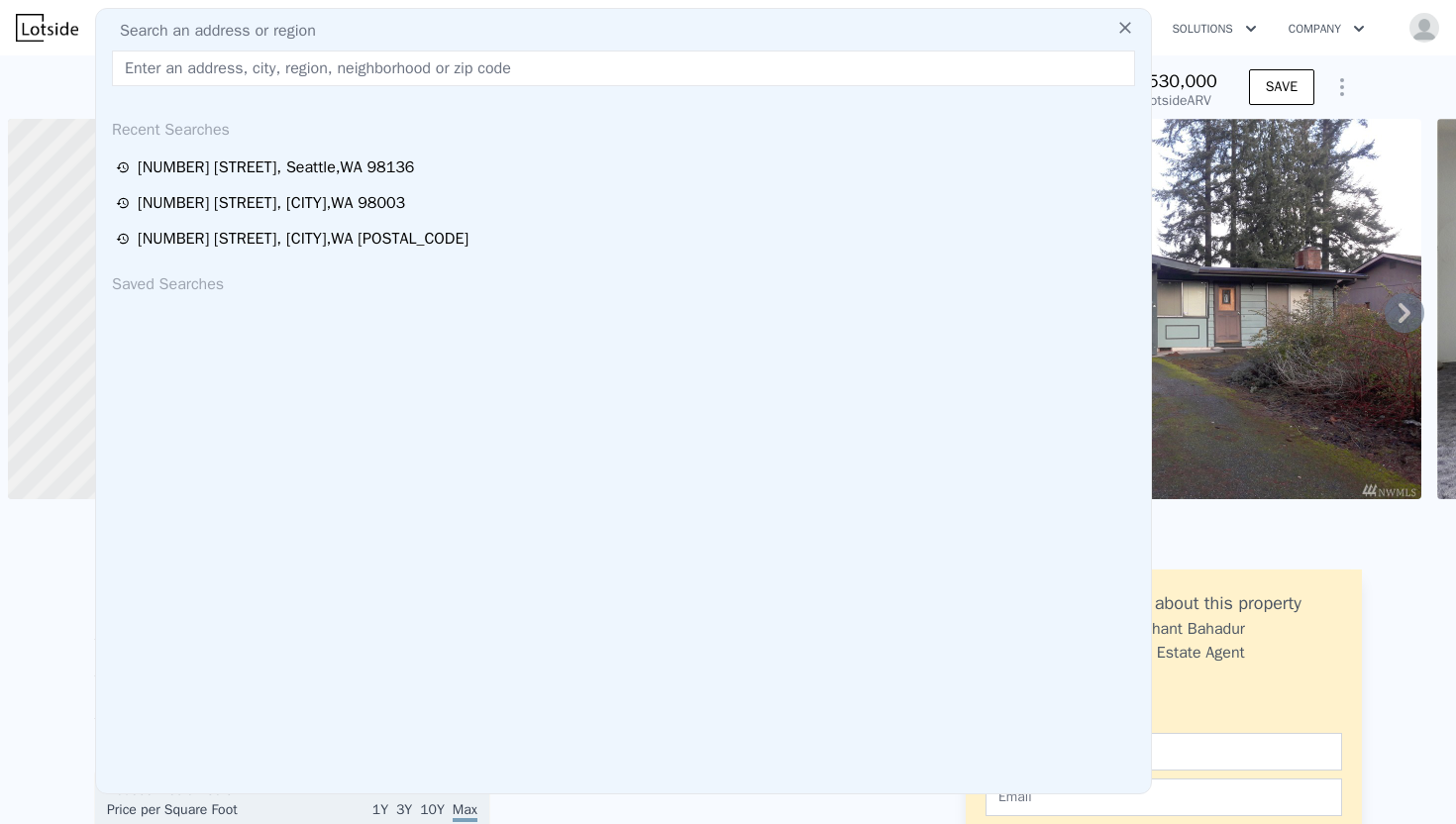scroll, scrollTop: 0, scrollLeft: 0, axis: both 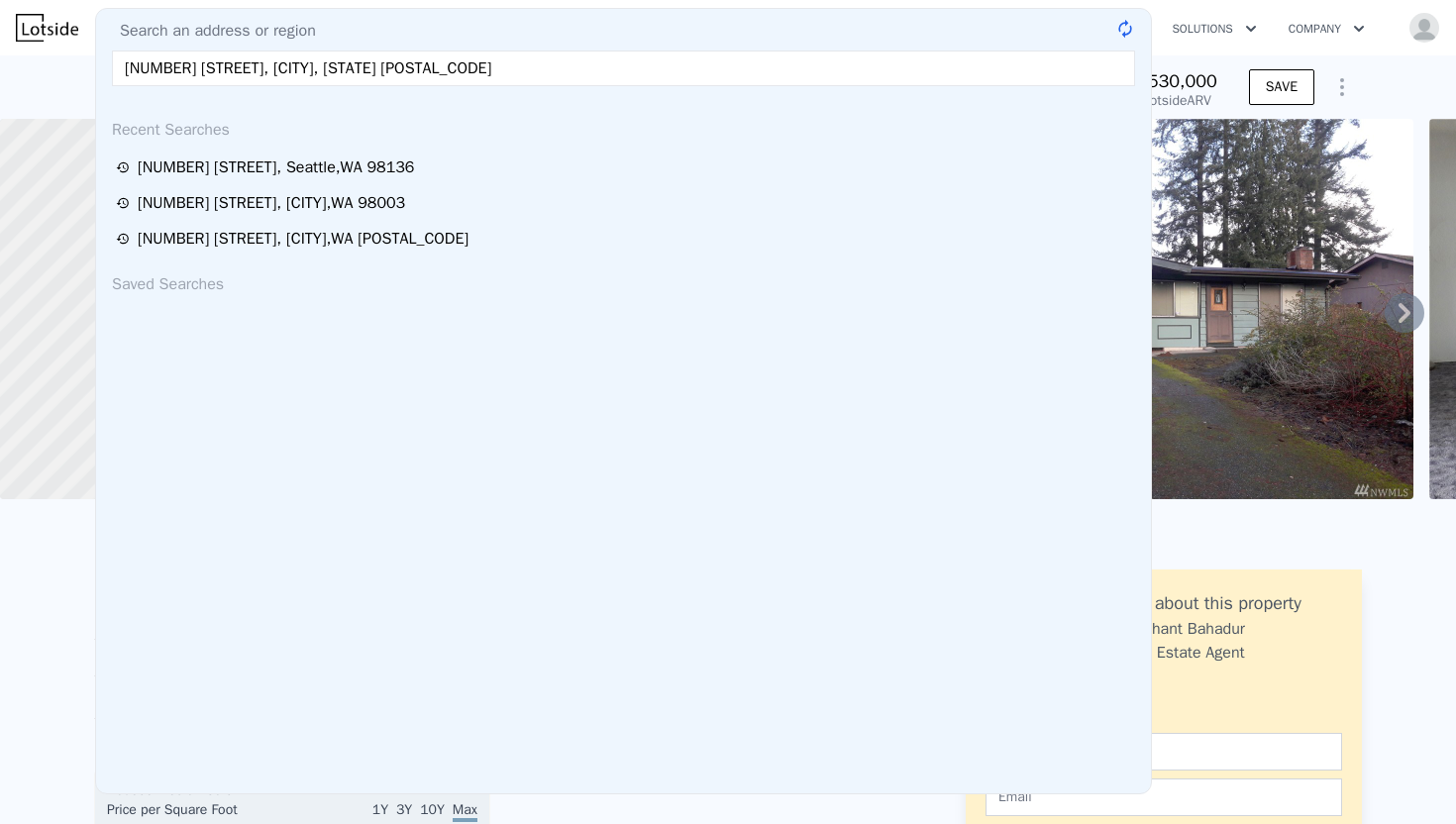 type on "[NUMBER] [STREET], [CITY], [STATE] [POSTAL_CODE]" 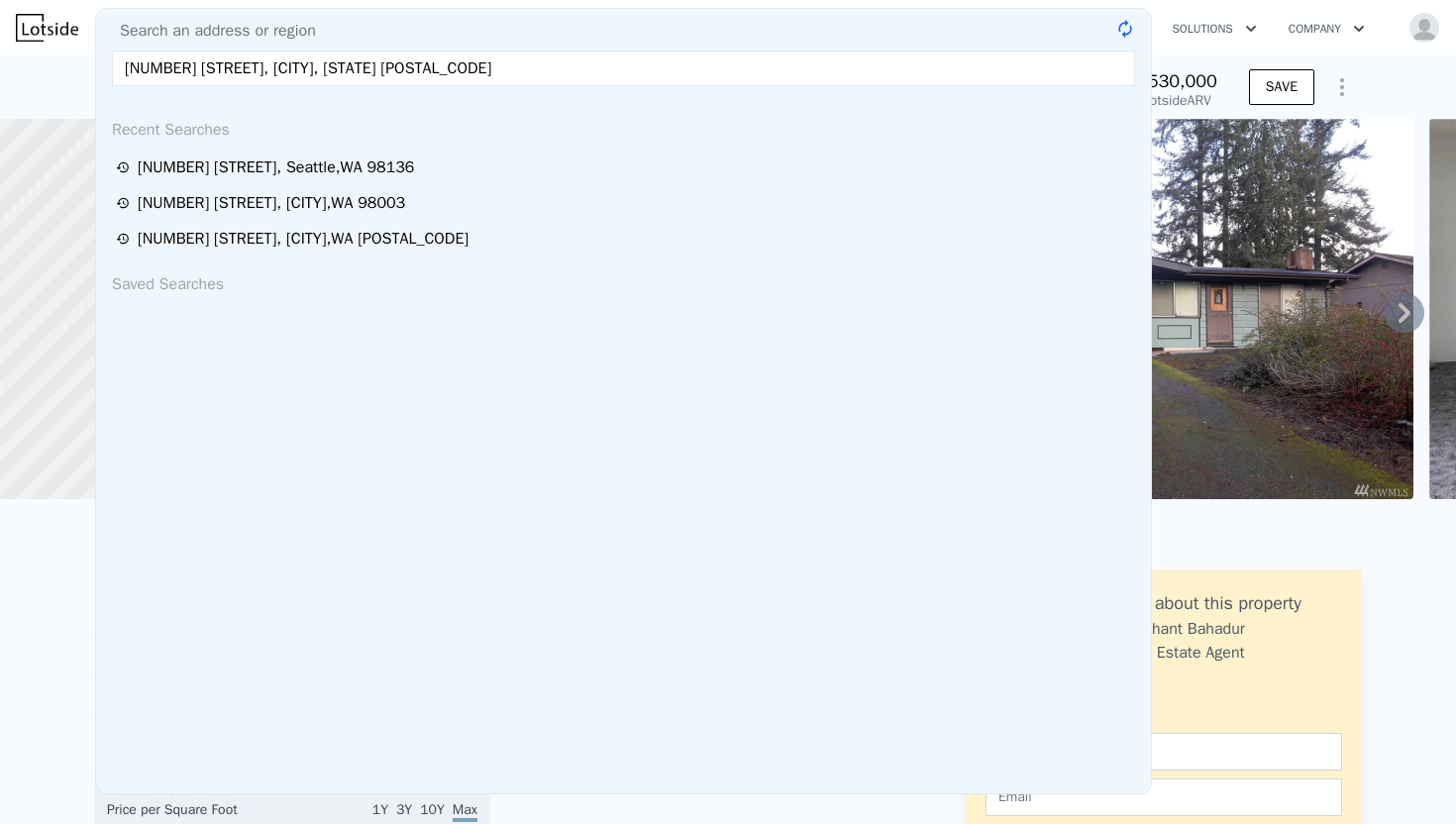 click on "[NUMBER] [STREET], [CITY], [STATE] [POSTAL_CODE]" at bounding box center (623, 68) 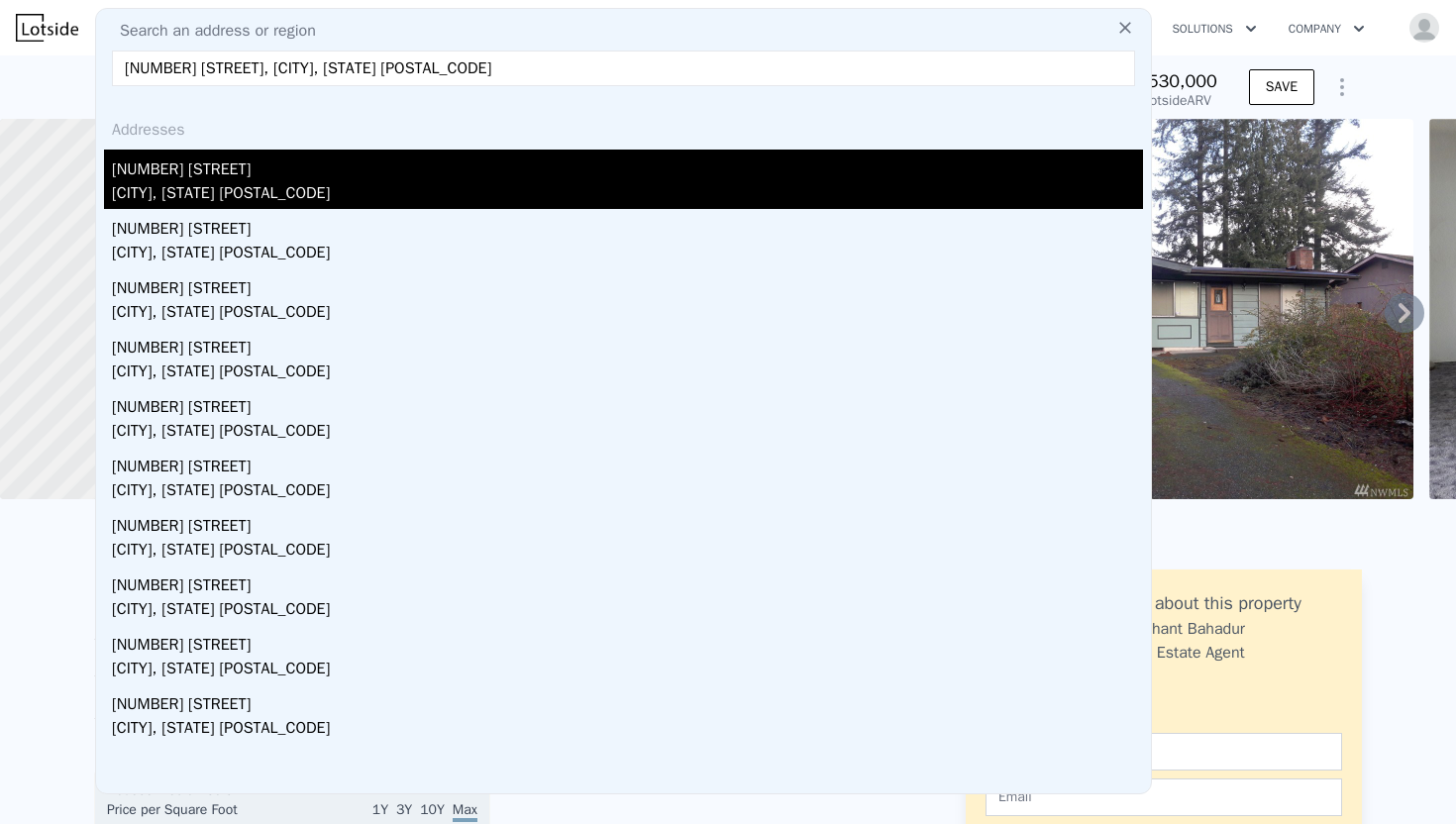 click on "[NUMBER] [STREET]" at bounding box center (627, 165) 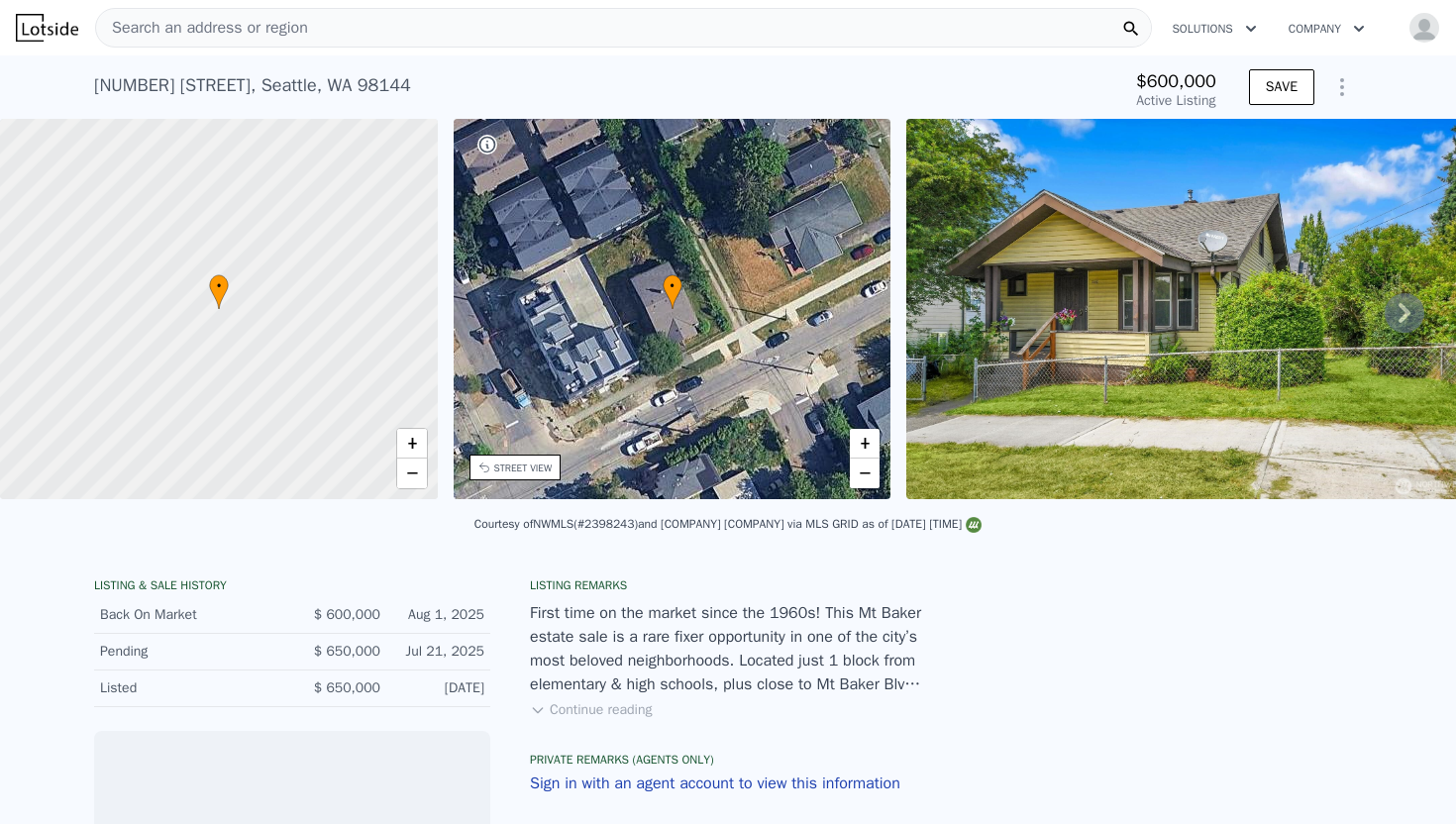 click at bounding box center [1338, 87] 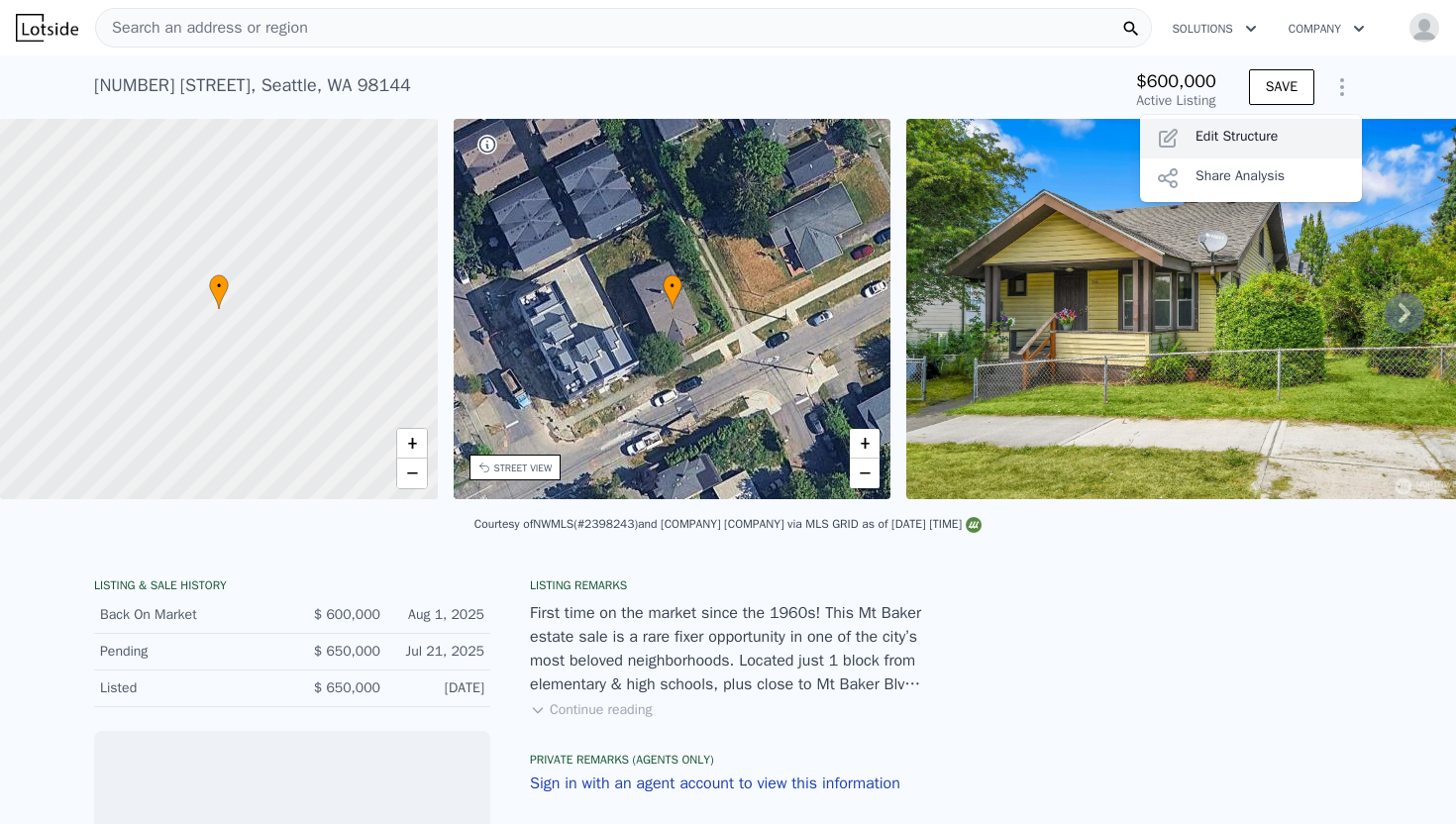 click on "Edit Structure" at bounding box center [1251, 139] 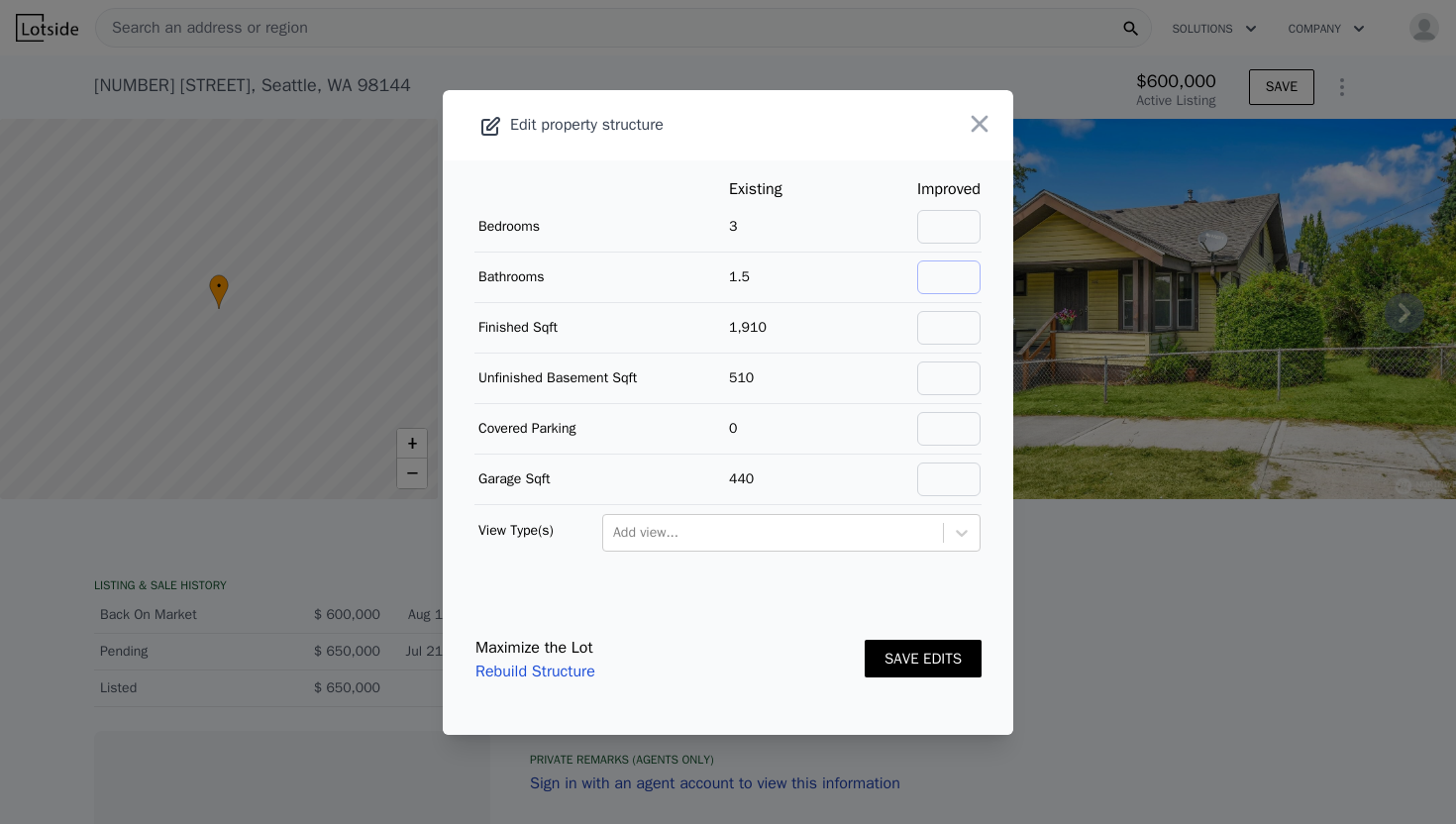click at bounding box center [949, 277] 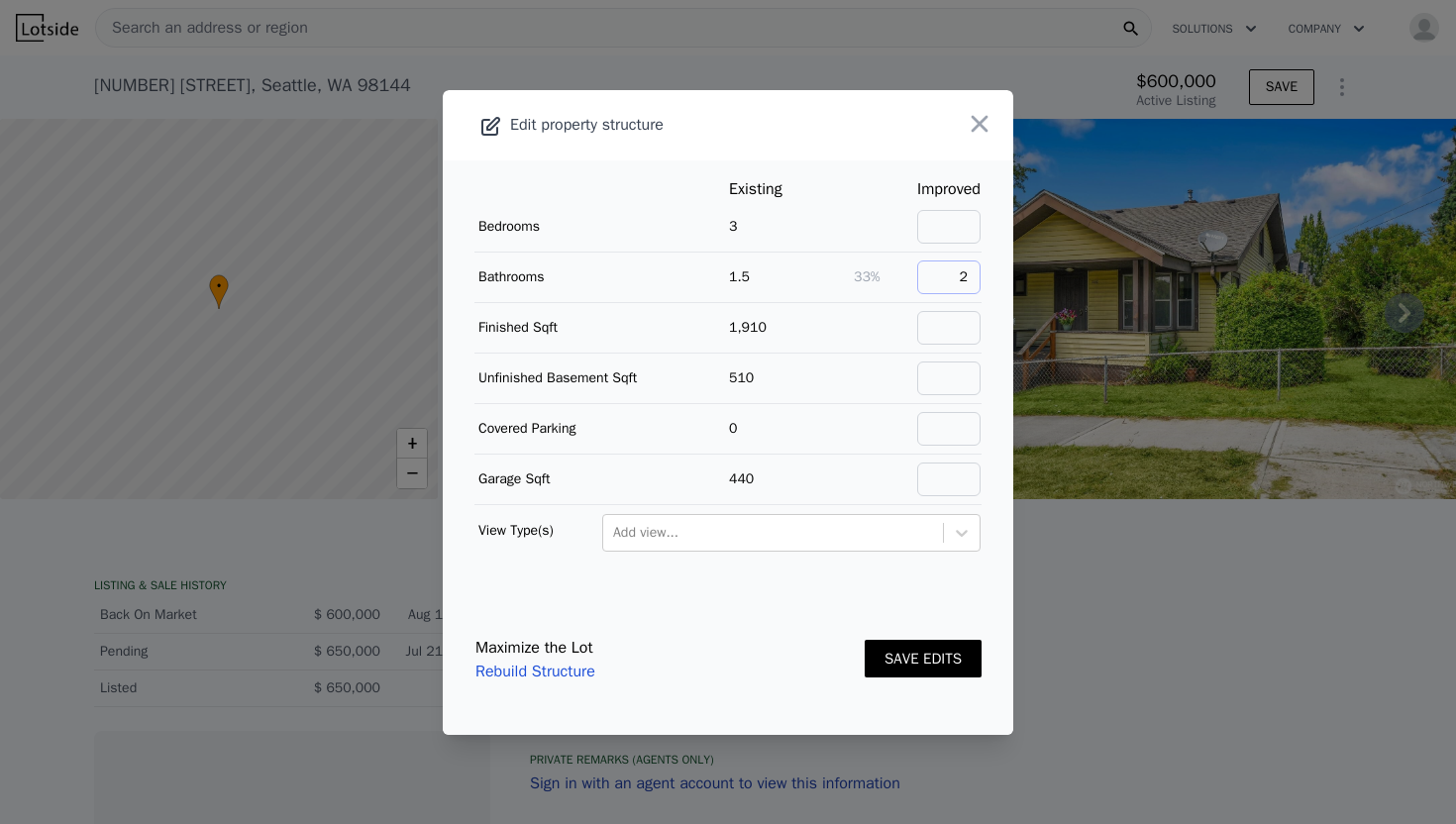 type on "2" 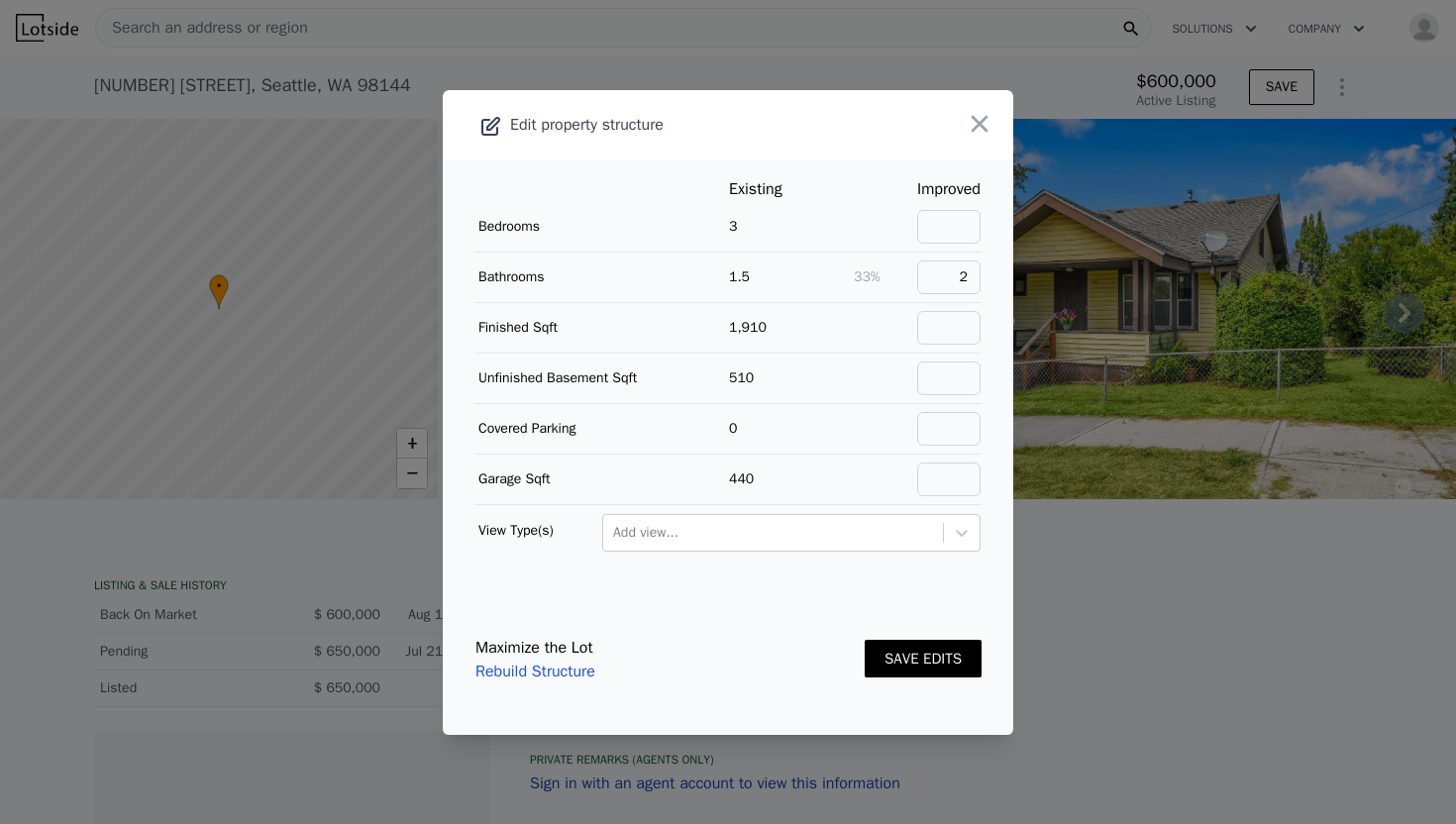 click on "SAVE EDITS" at bounding box center (923, 659) 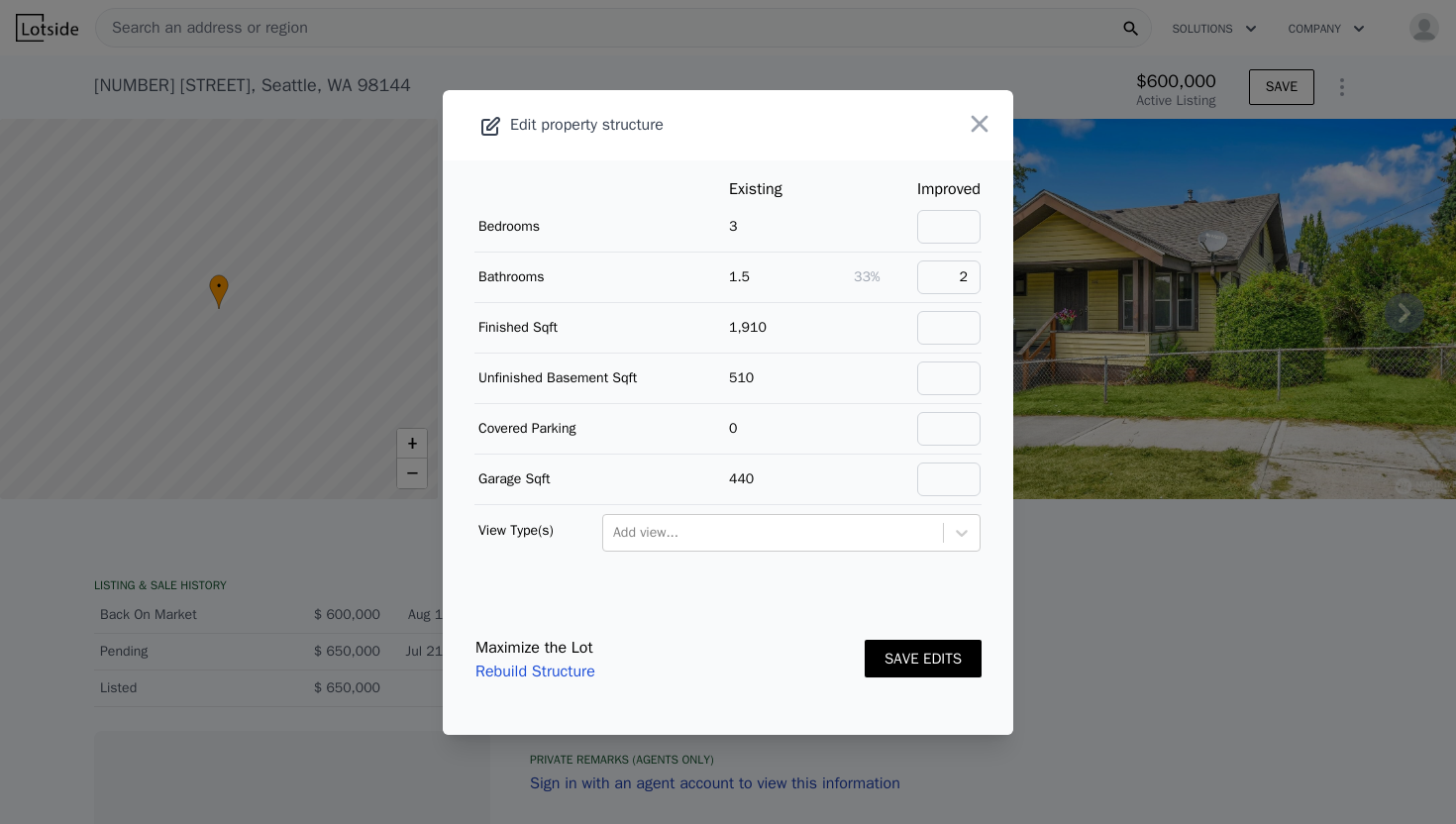 click on "SAVE EDITS" at bounding box center (923, 659) 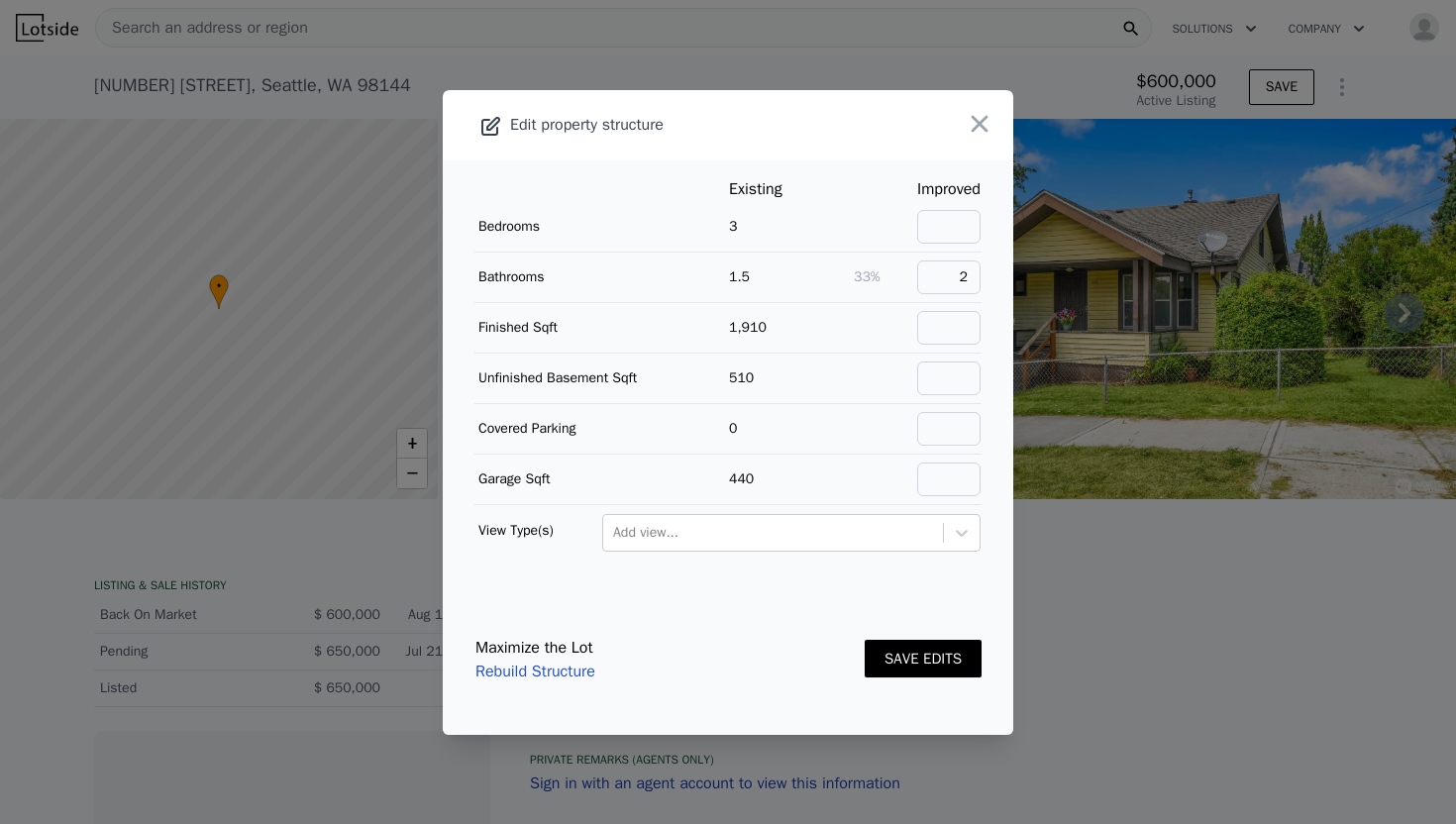 click on "SAVE EDITS" at bounding box center [923, 659] 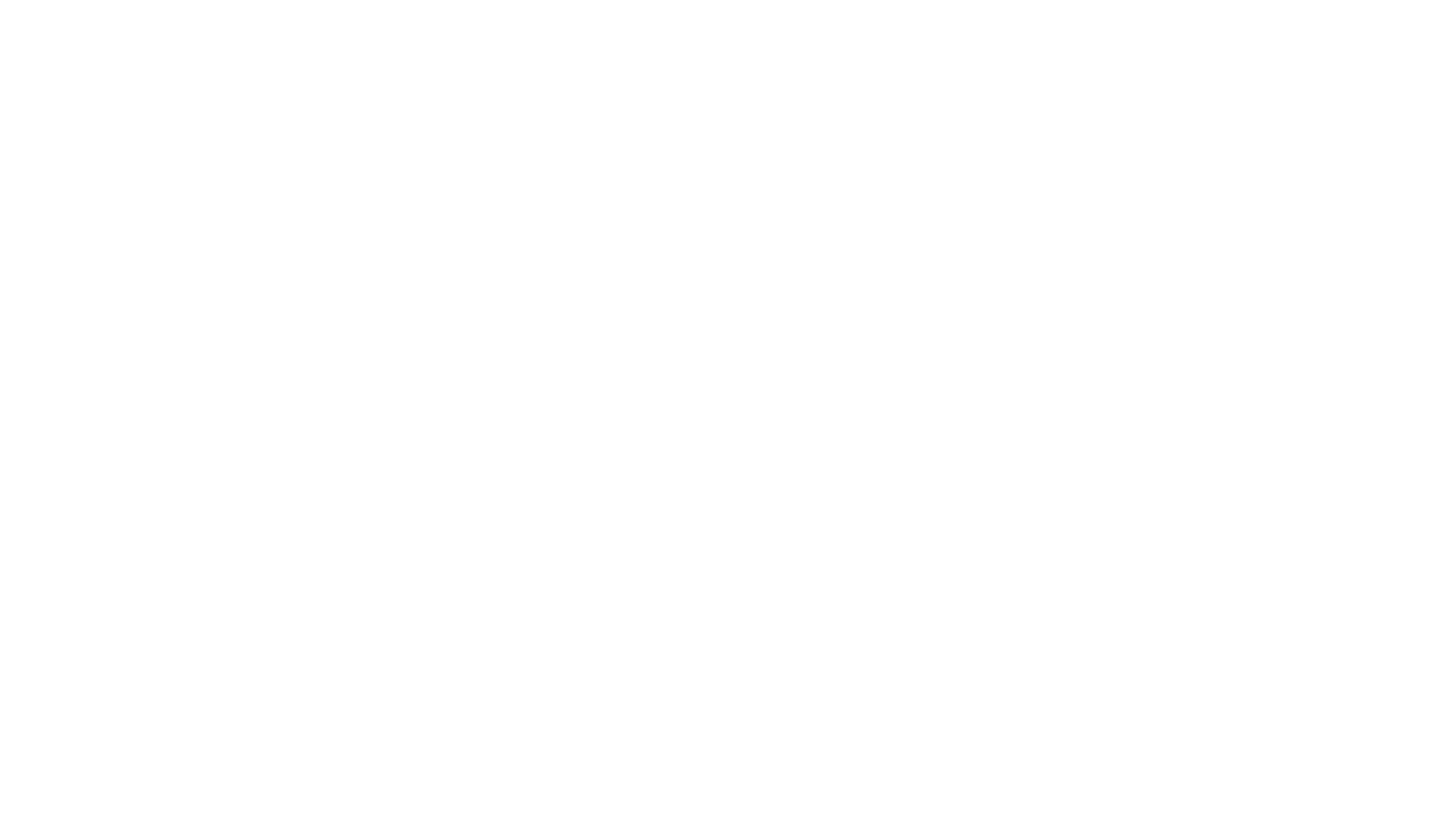 scroll, scrollTop: 0, scrollLeft: 0, axis: both 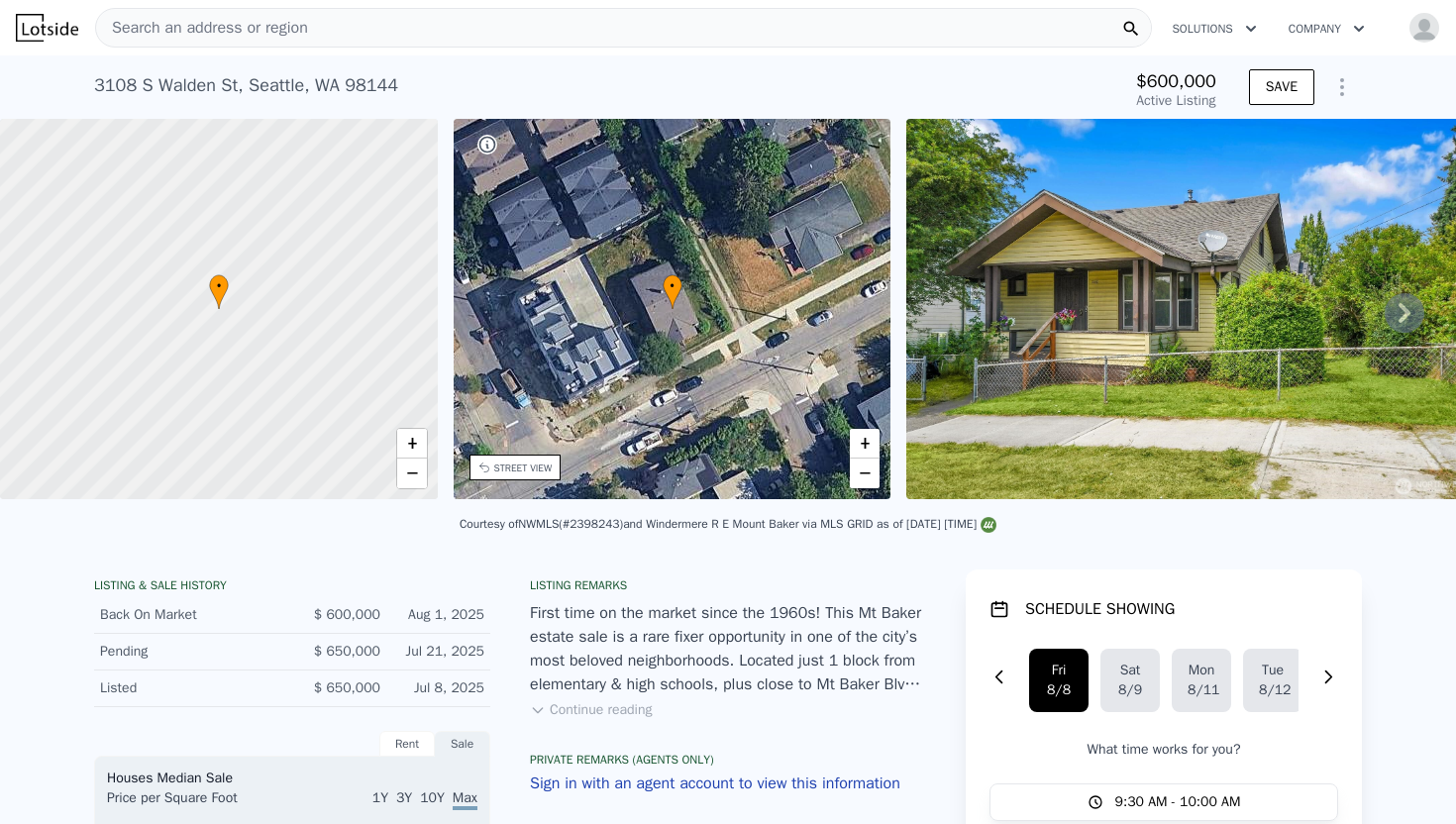 click on "Search an address or region" at bounding box center (623, 28) 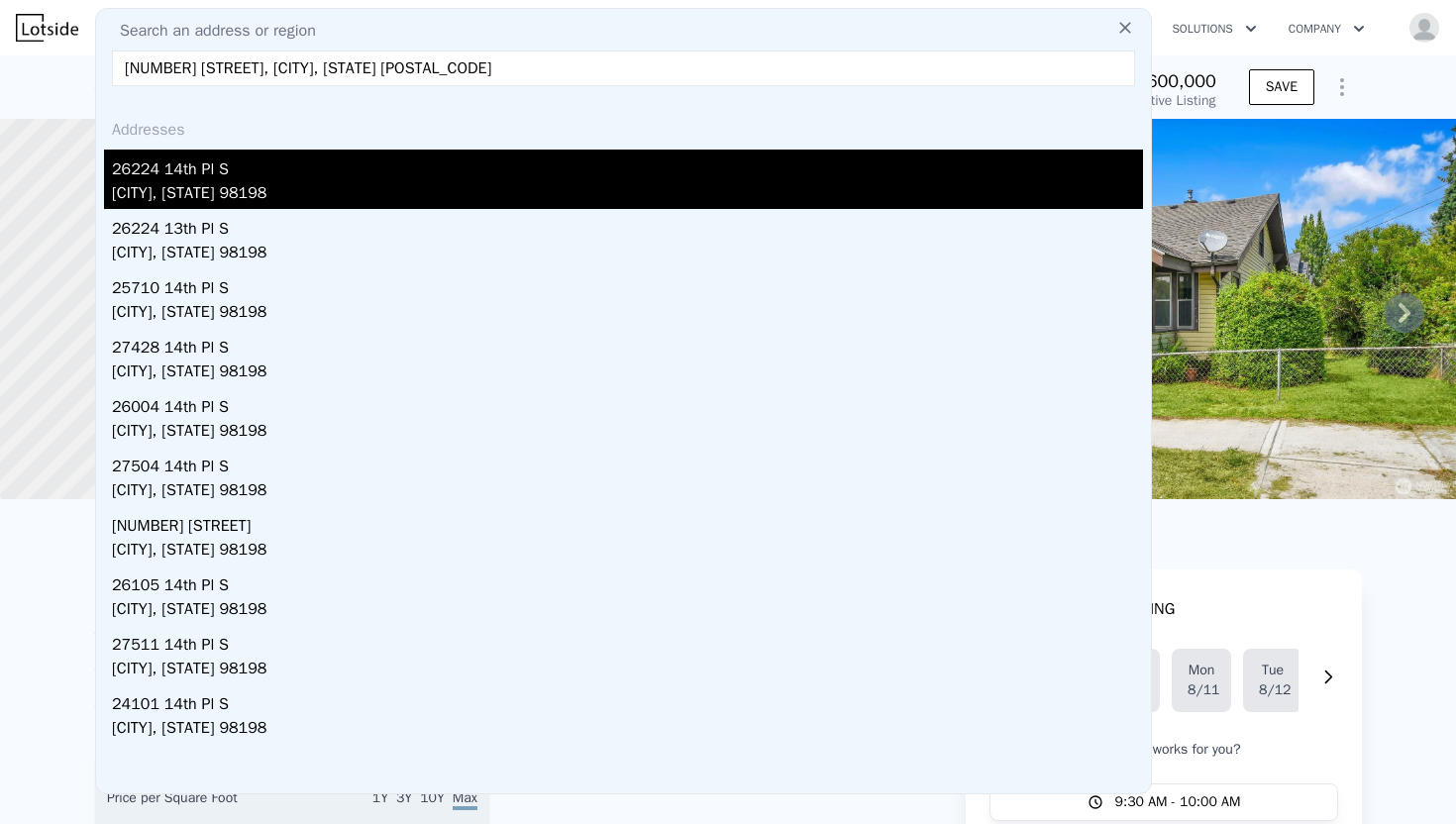 type on "[NUMBER] [STREET], [CITY], [STATE] [POSTAL_CODE]" 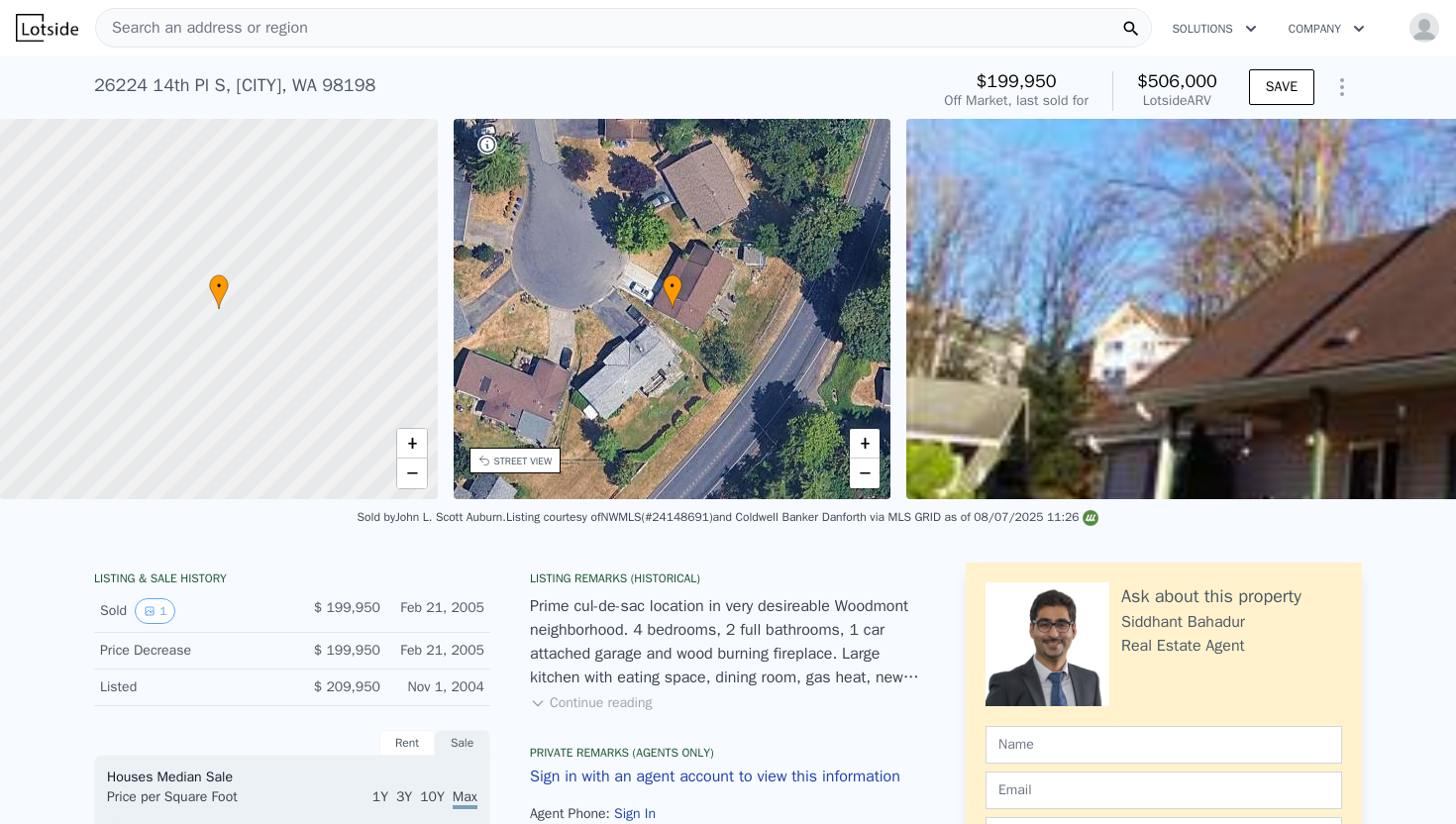 click on "Search an address or region" at bounding box center (623, 28) 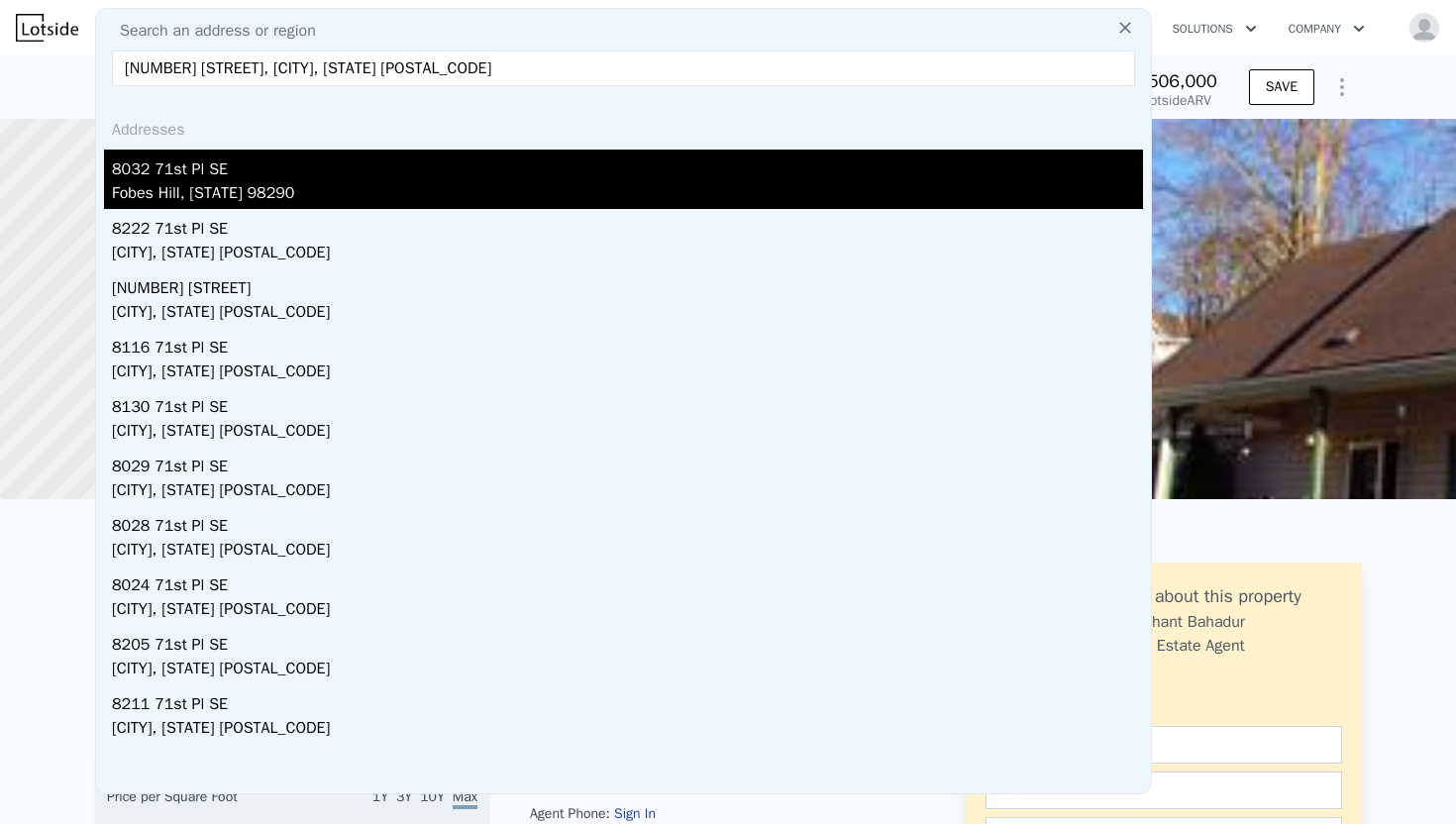 type on "[NUMBER] [STREET], [CITY], [STATE] [POSTAL_CODE]" 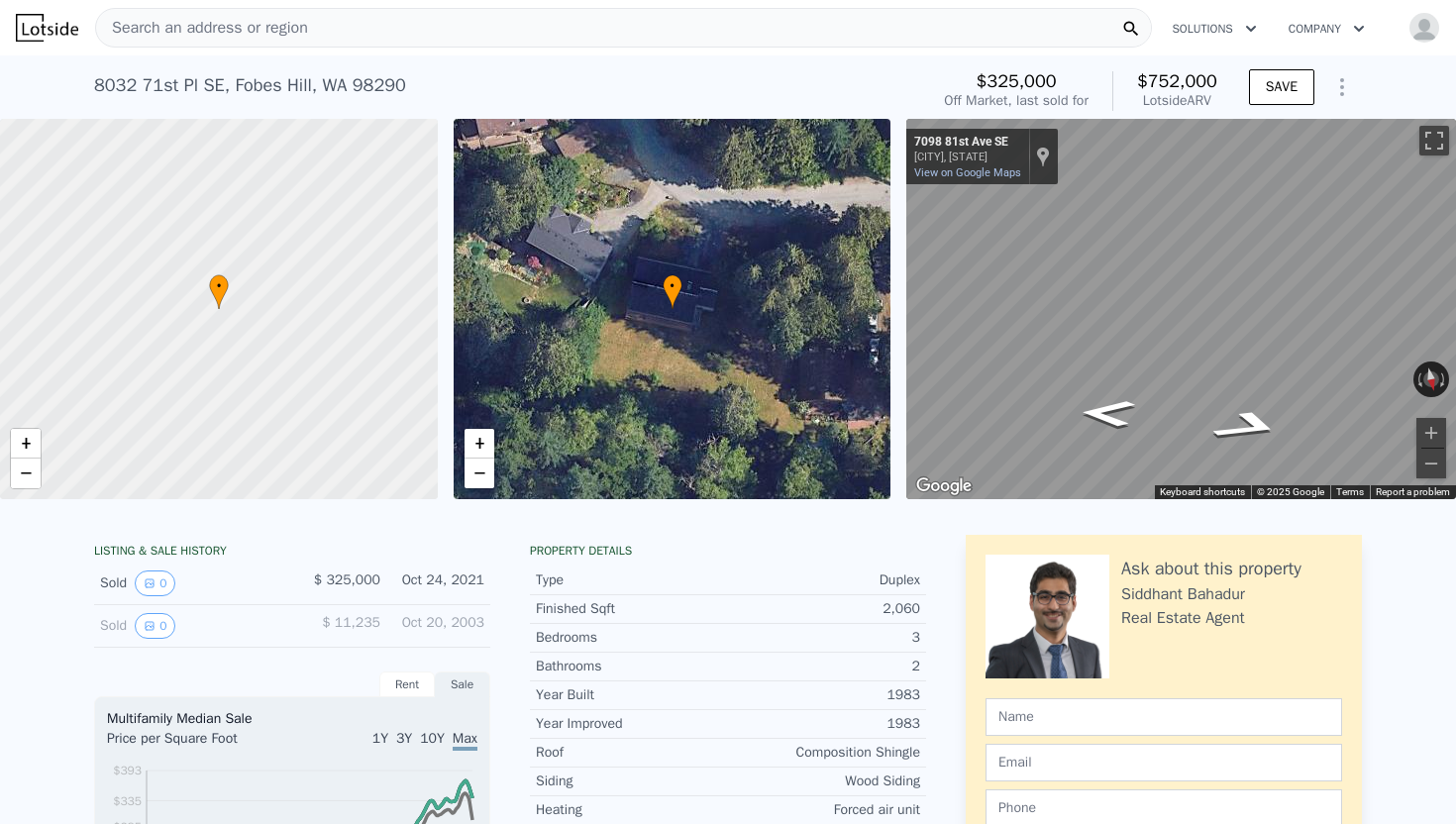 click on "Search an address or region" at bounding box center [623, 28] 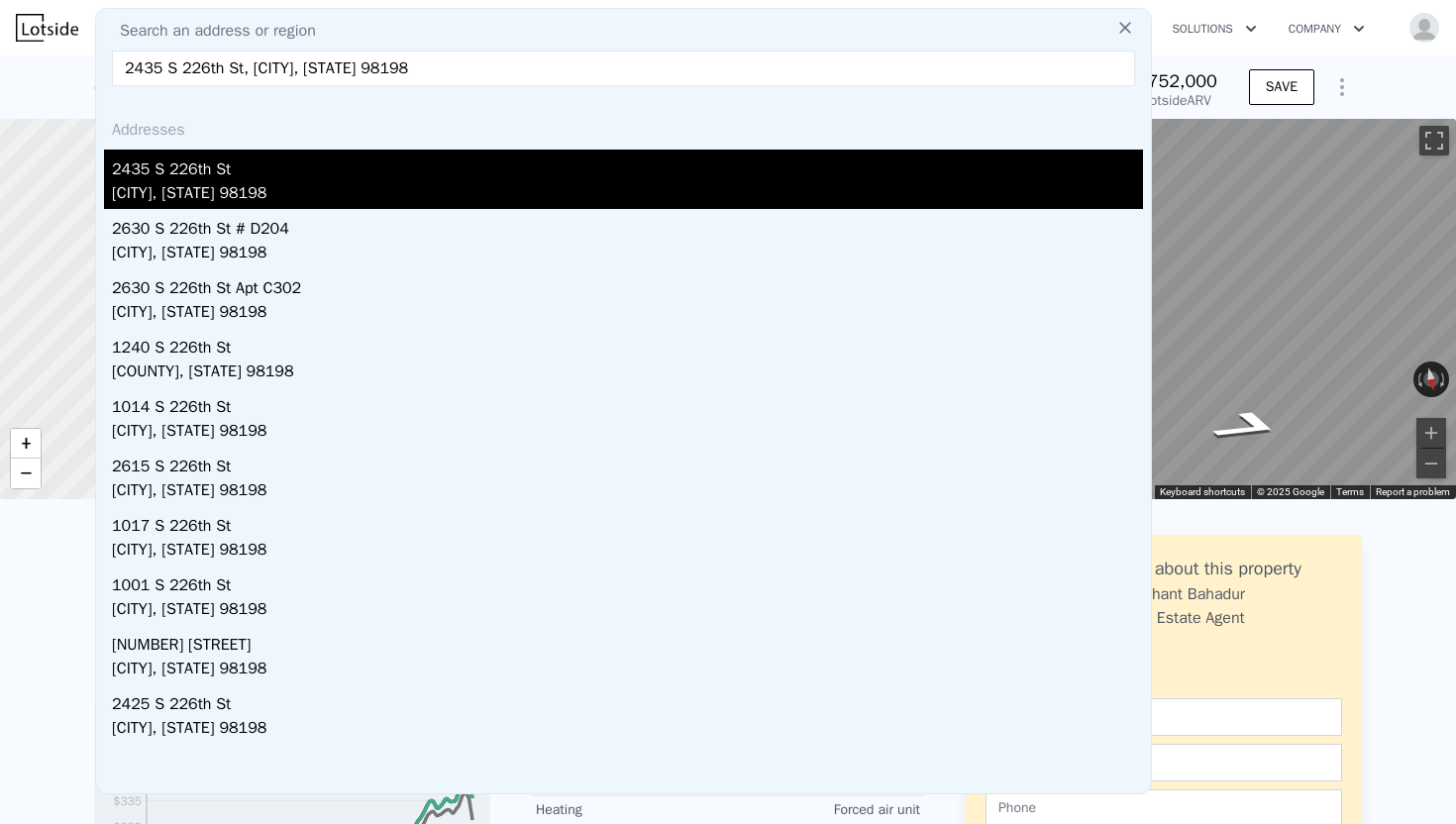 type on "2435 S 226th St, [CITY], [STATE] 98198" 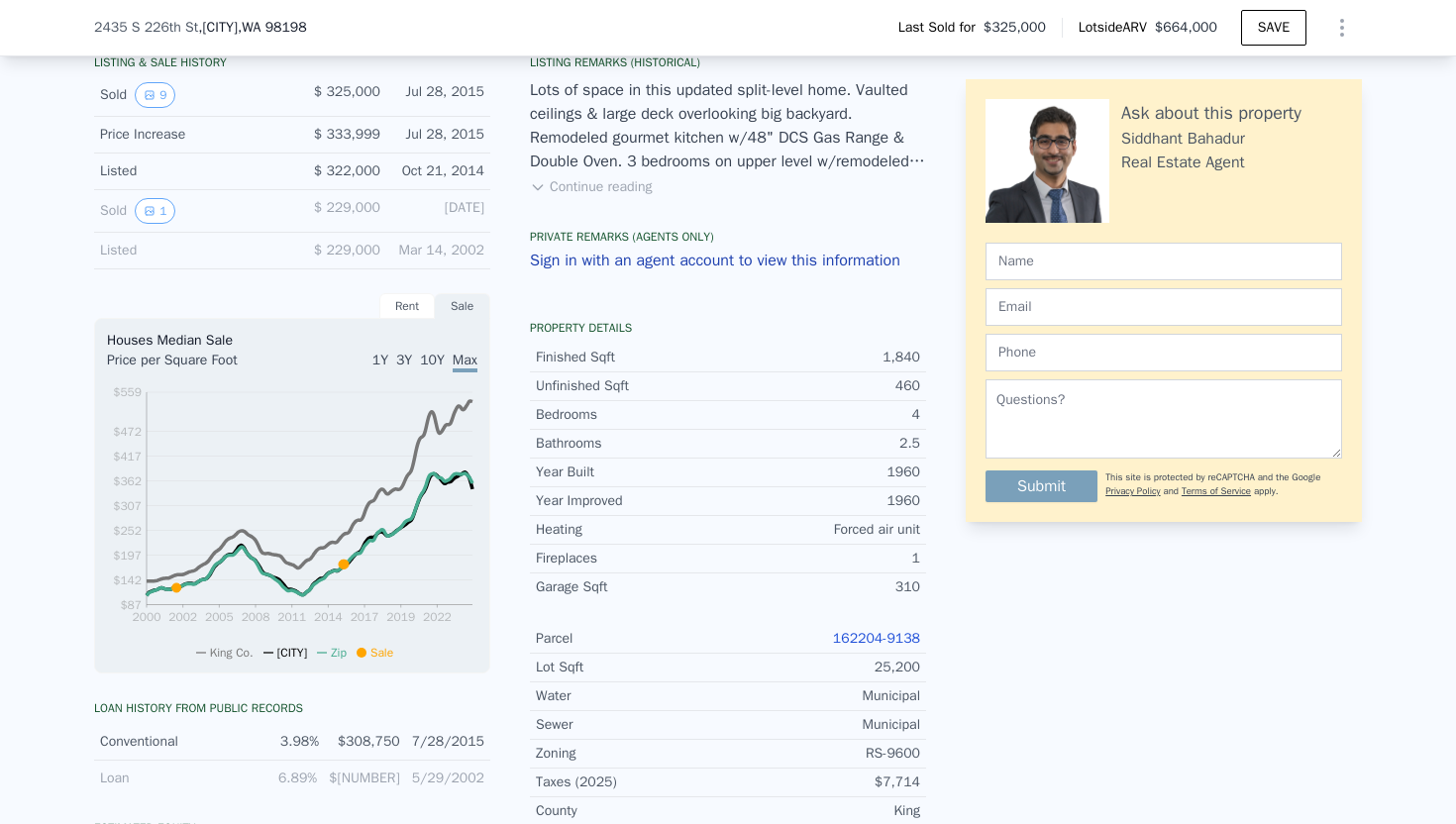scroll, scrollTop: 97, scrollLeft: 0, axis: vertical 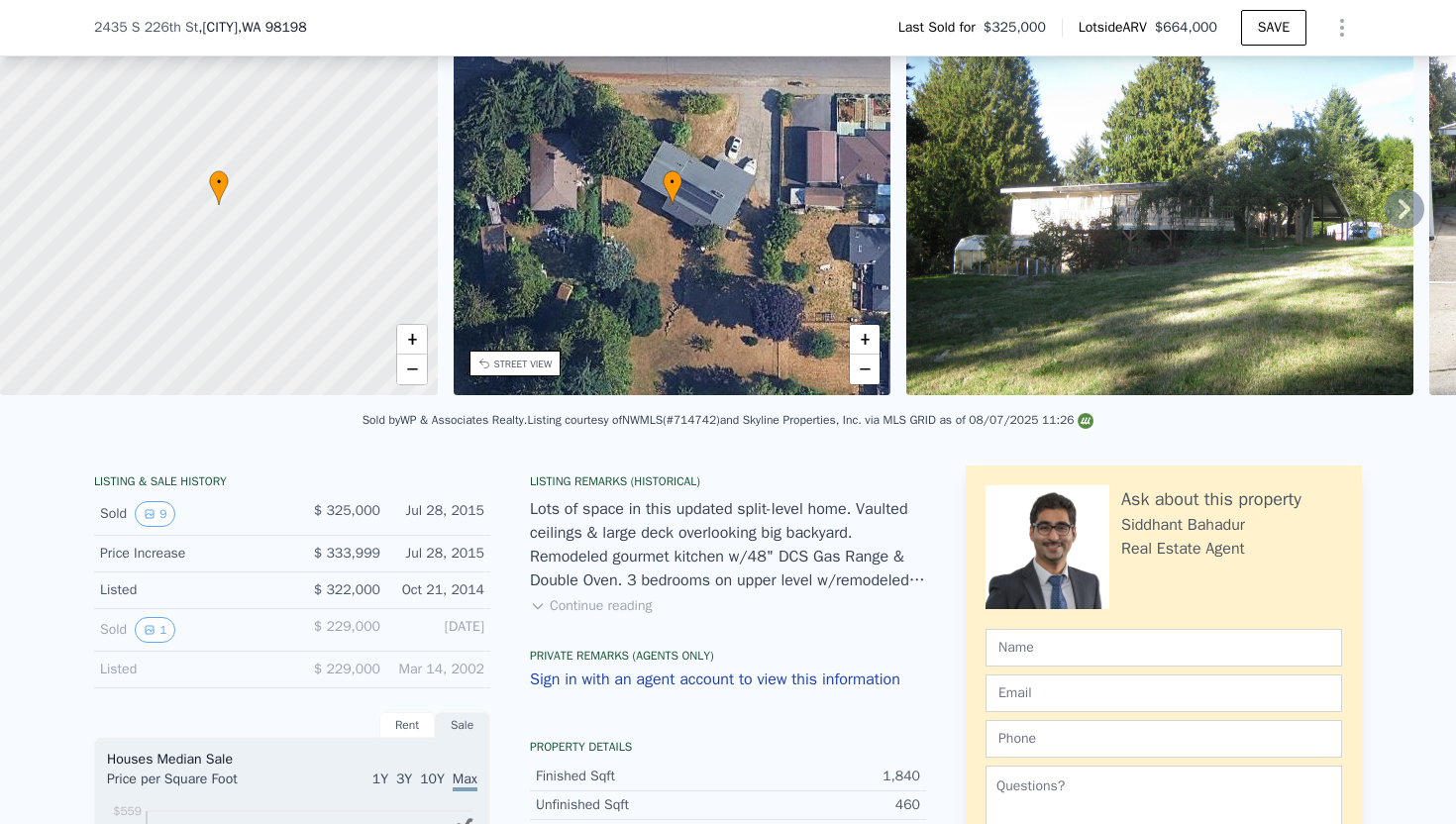 click 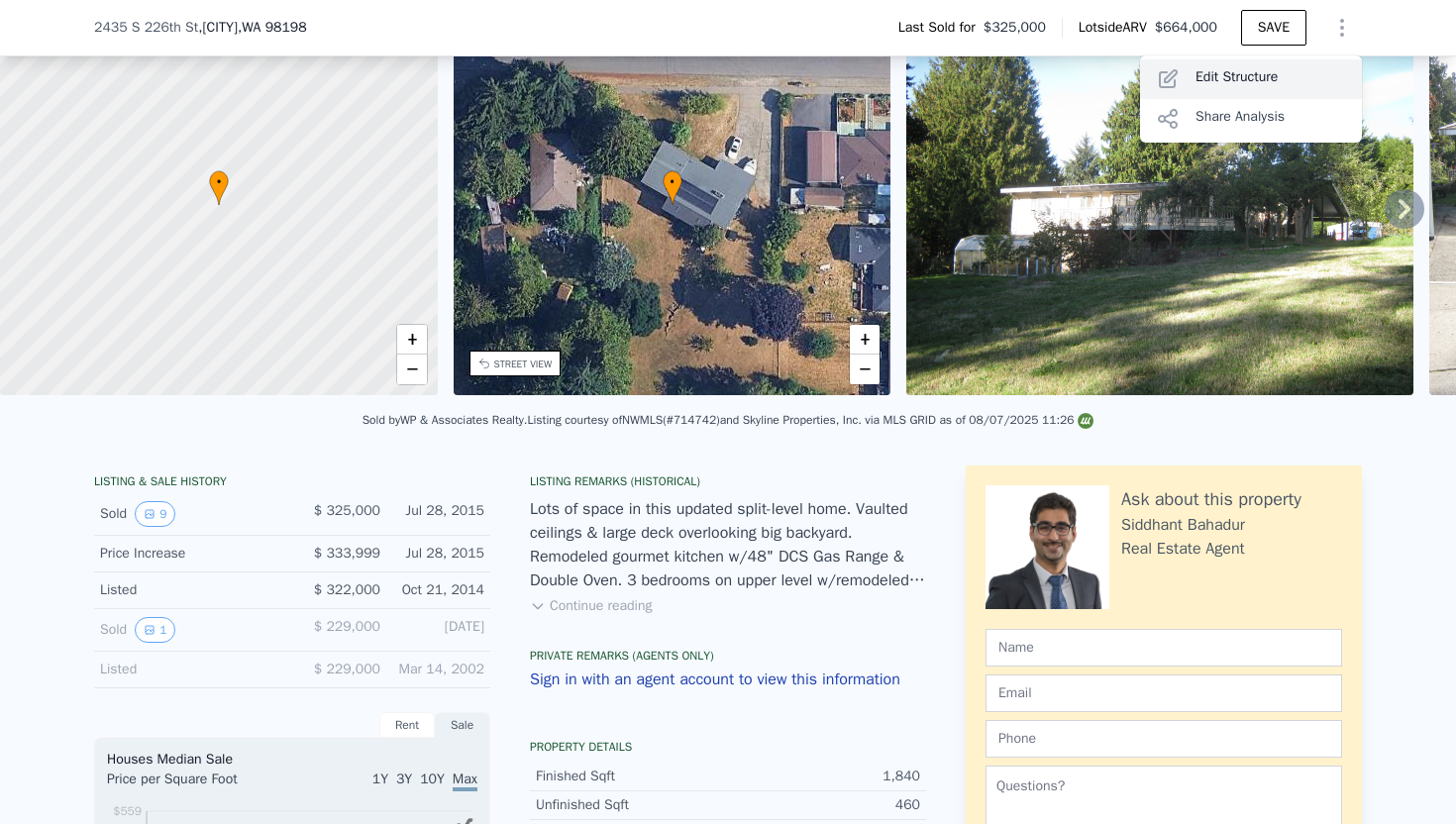 click on "Edit Structure" at bounding box center (1251, 79) 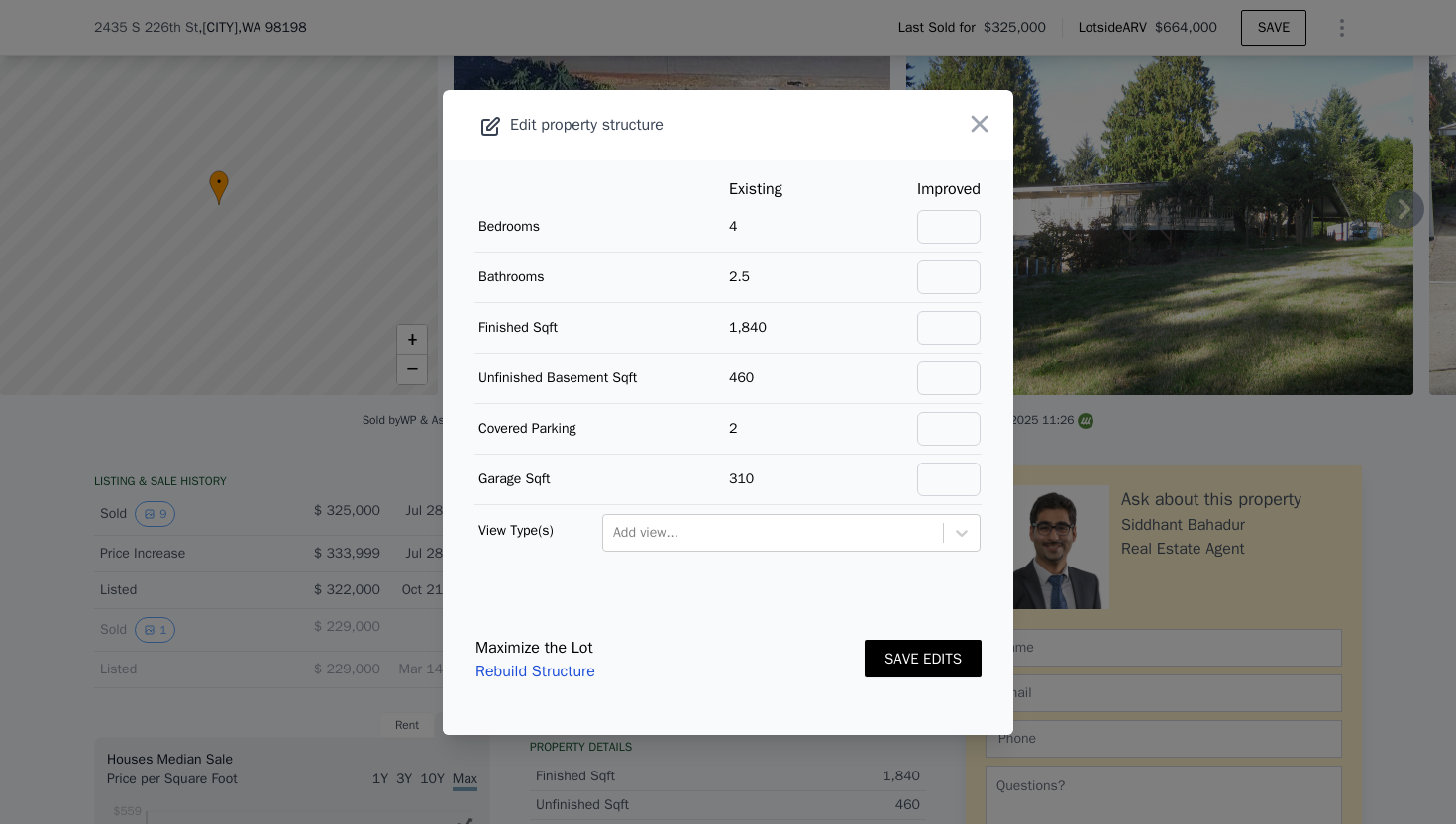 click at bounding box center [884, 227] 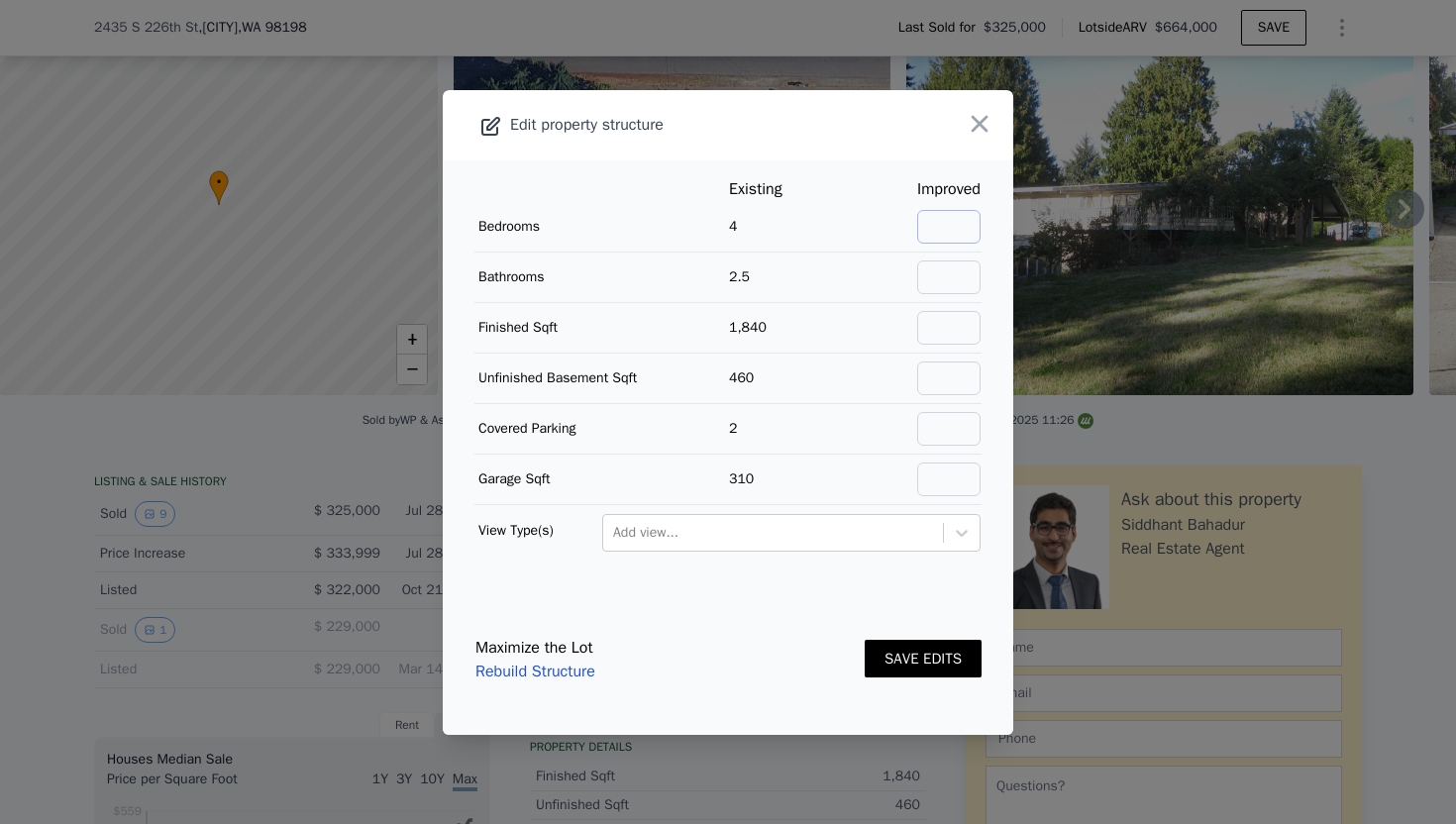 click at bounding box center [949, 227] 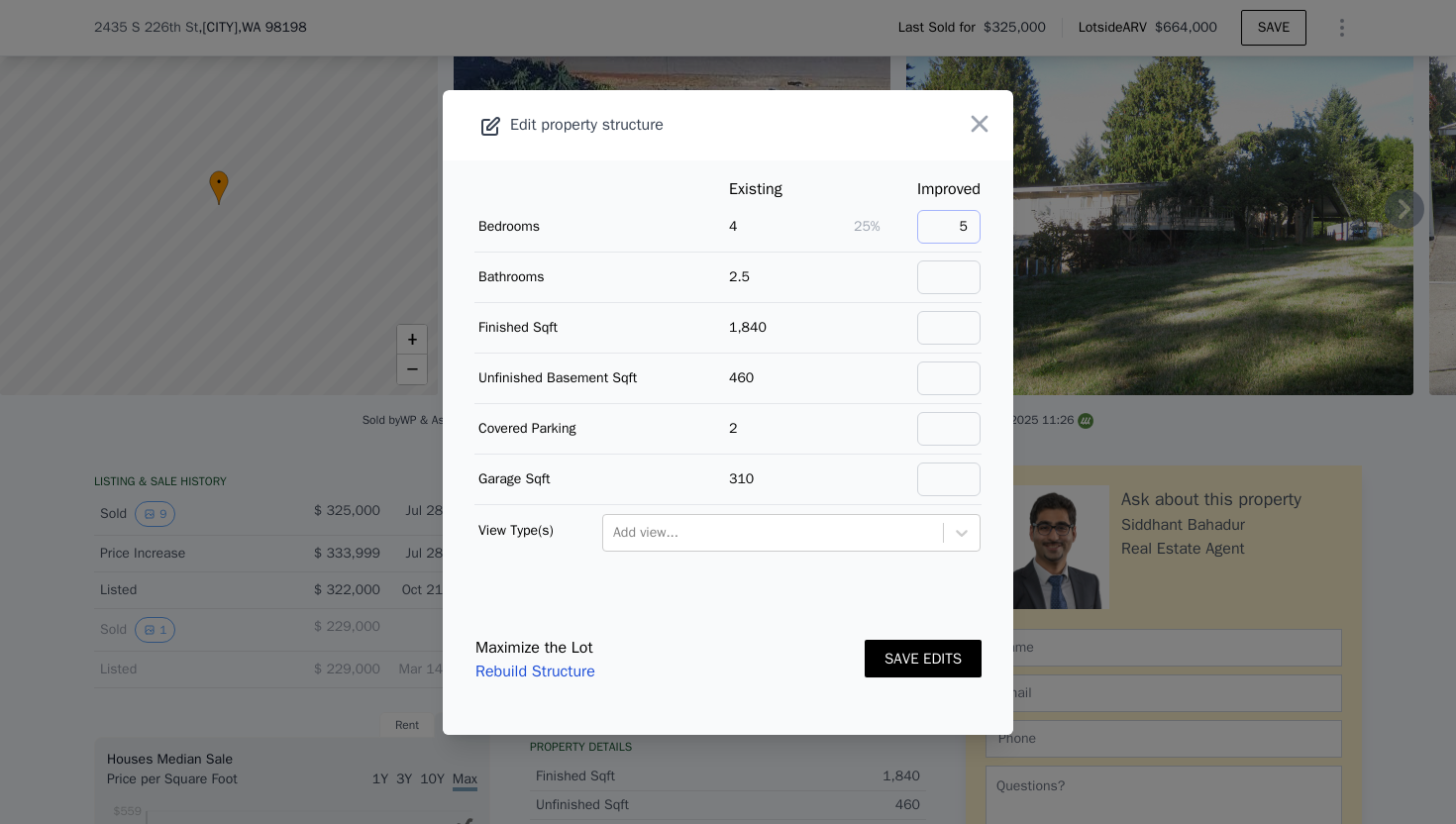 type on "5" 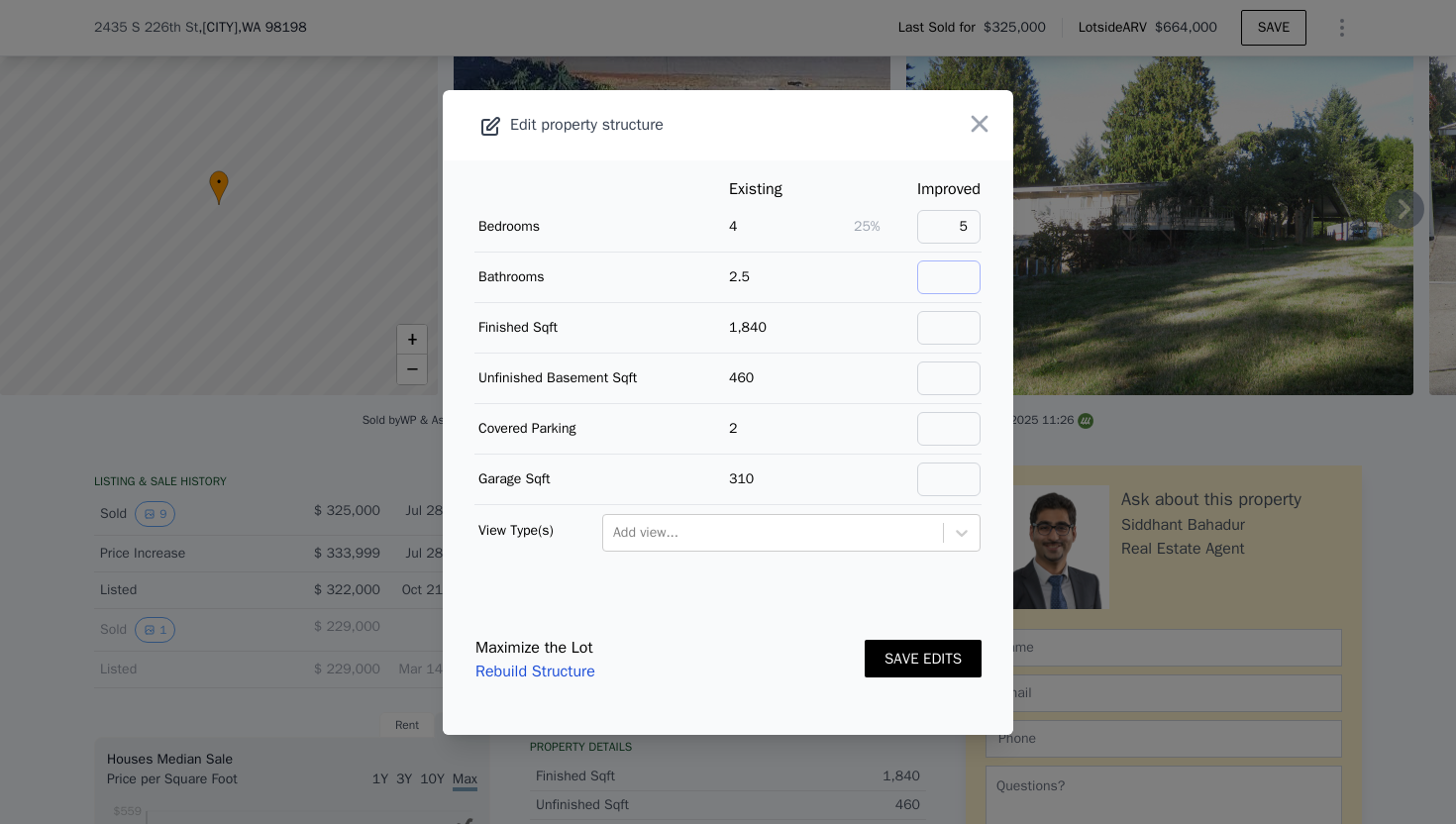 click at bounding box center [949, 277] 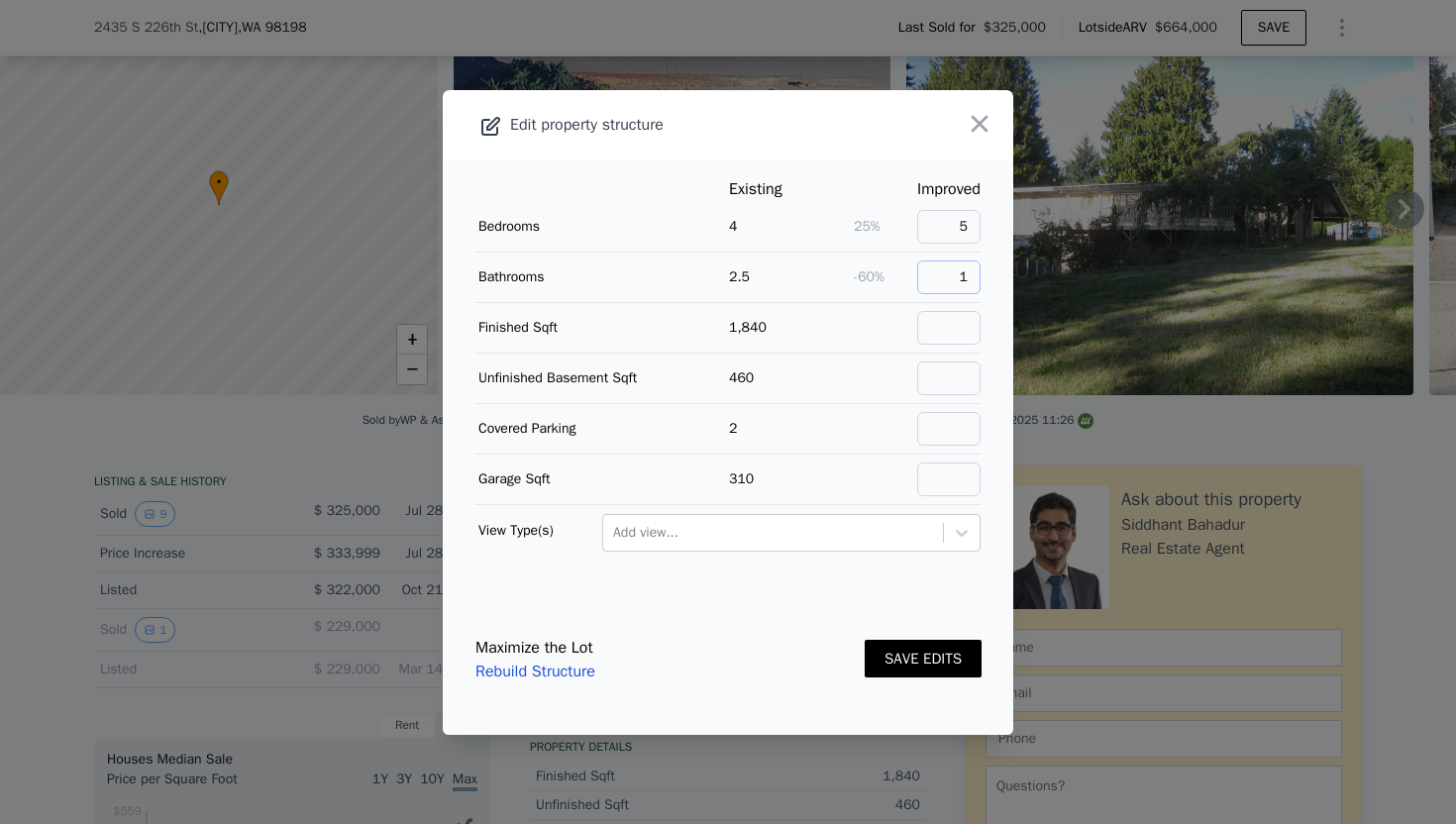 type on "1" 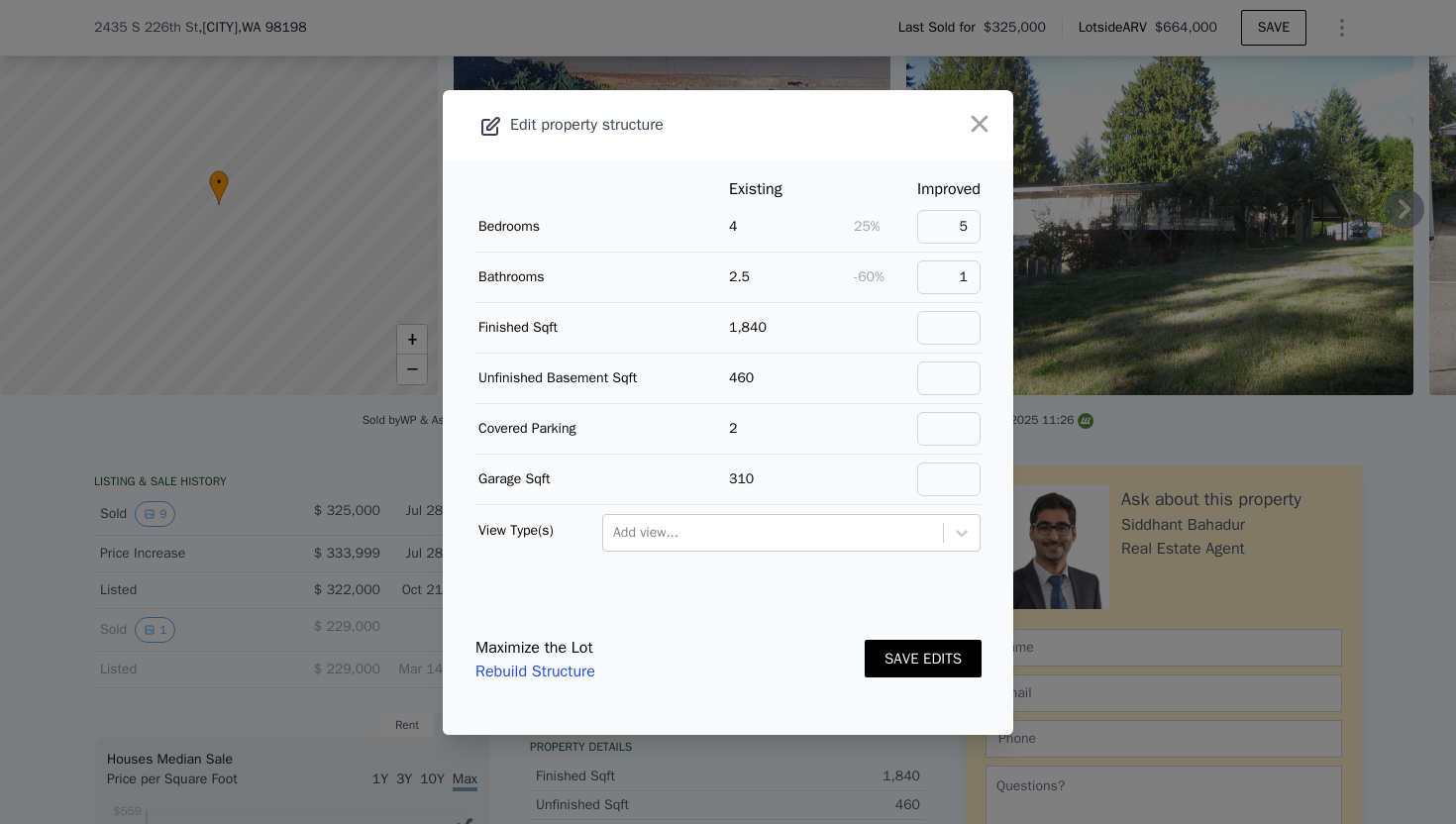 click on "-60%" at bounding box center [884, 276] 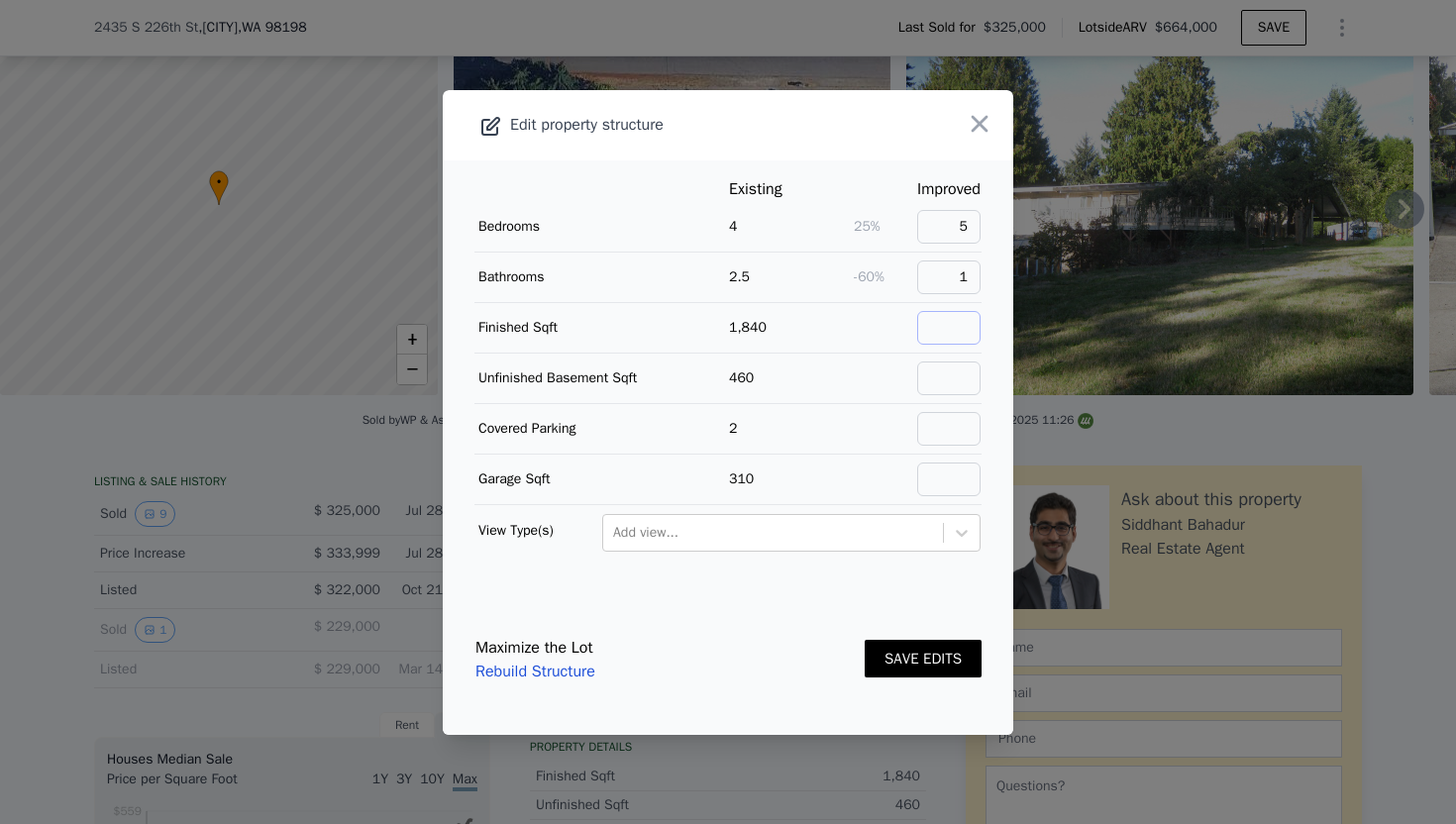click at bounding box center [949, 328] 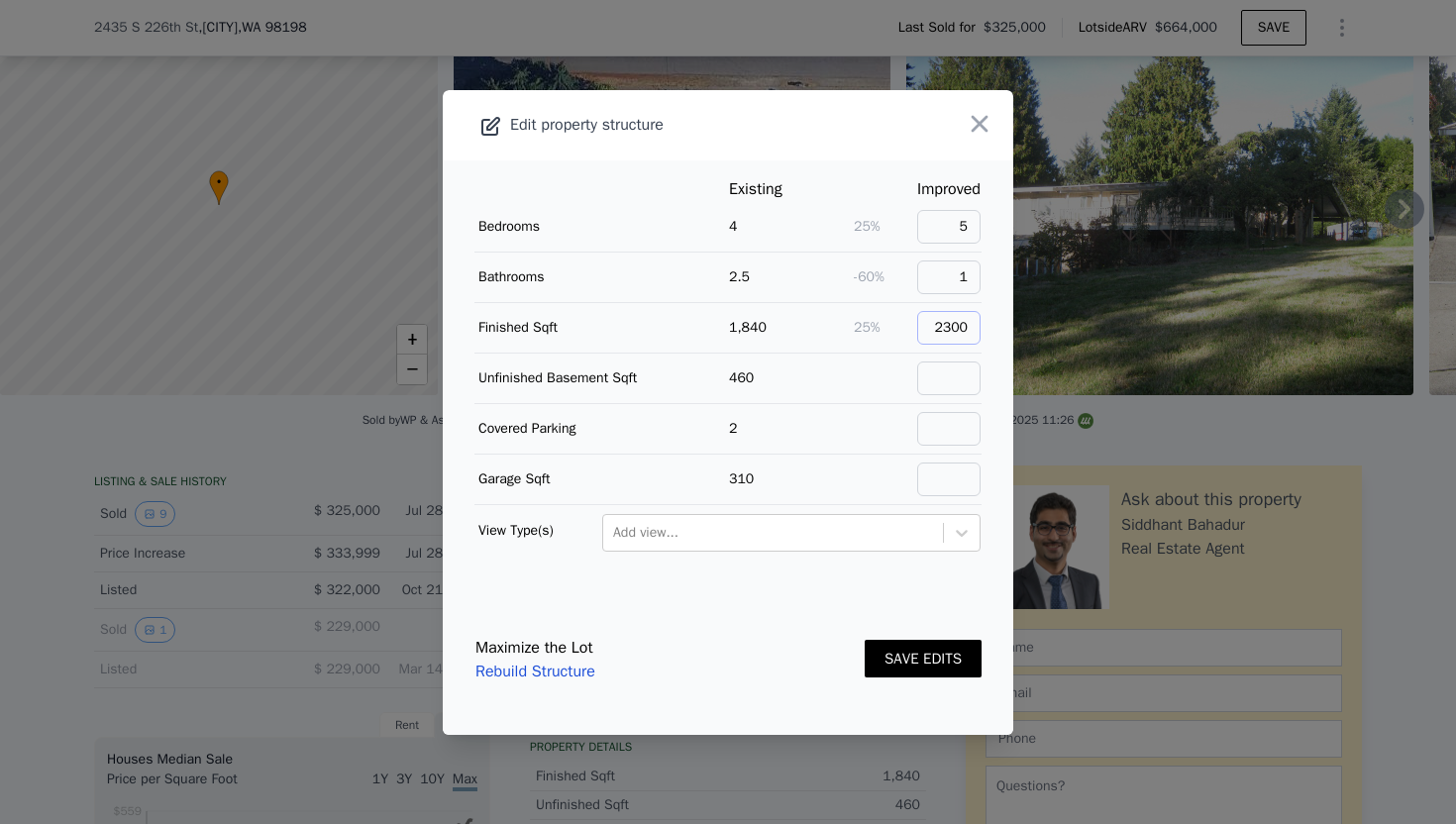 type on "2300" 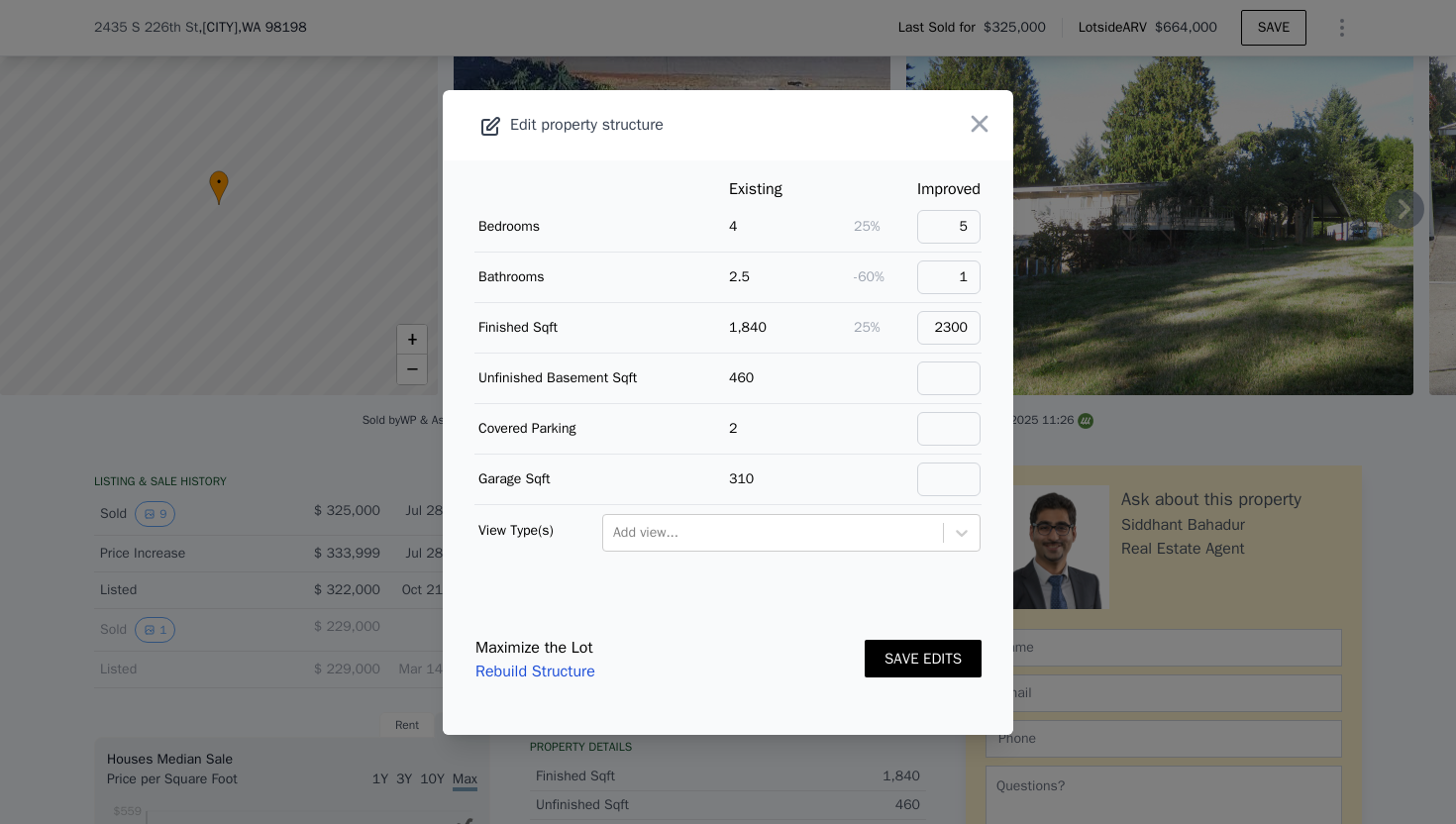 click on "460" at bounding box center [790, 377] 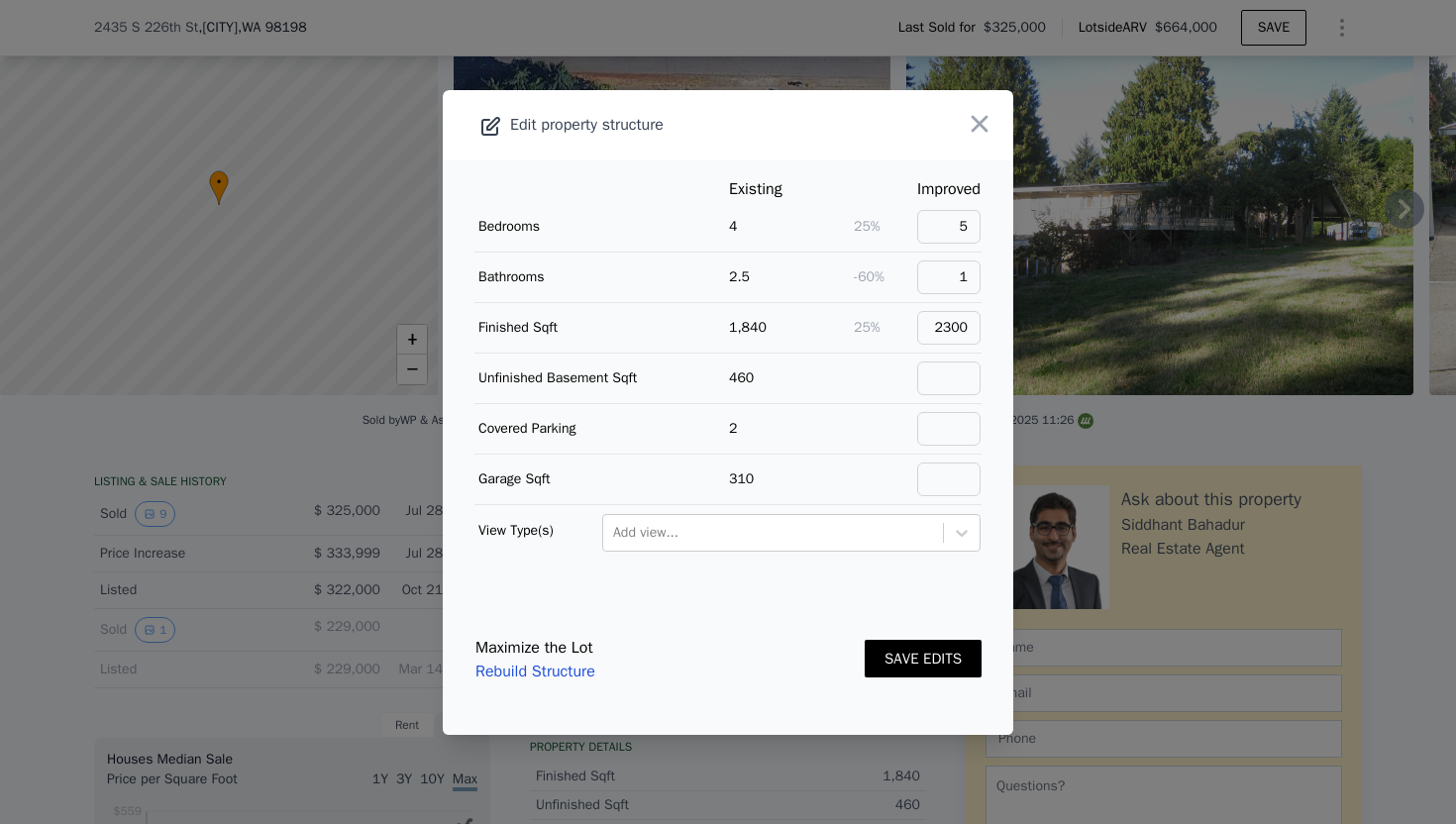 click on "SAVE EDITS" at bounding box center (923, 659) 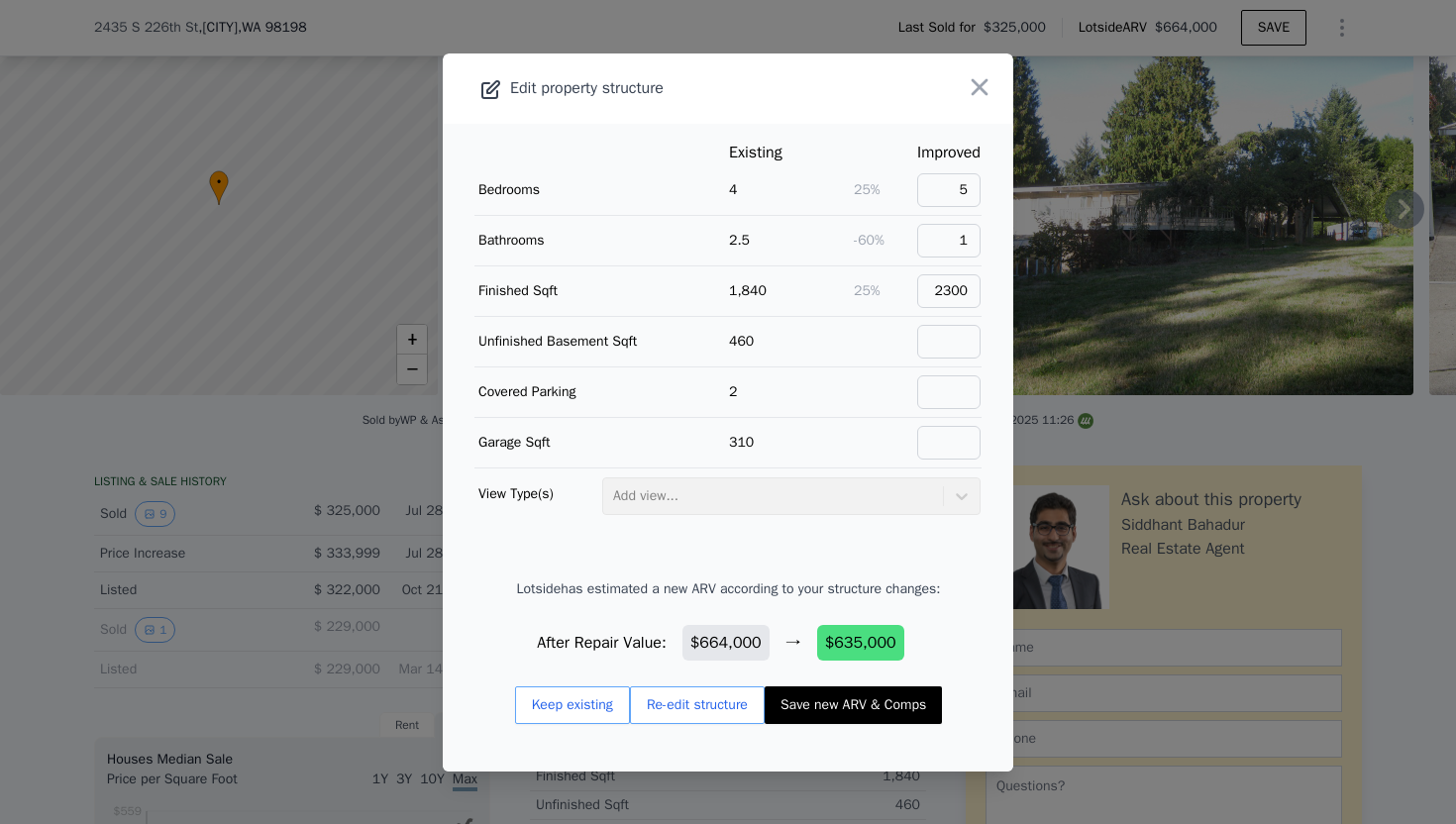 click at bounding box center [728, 412] 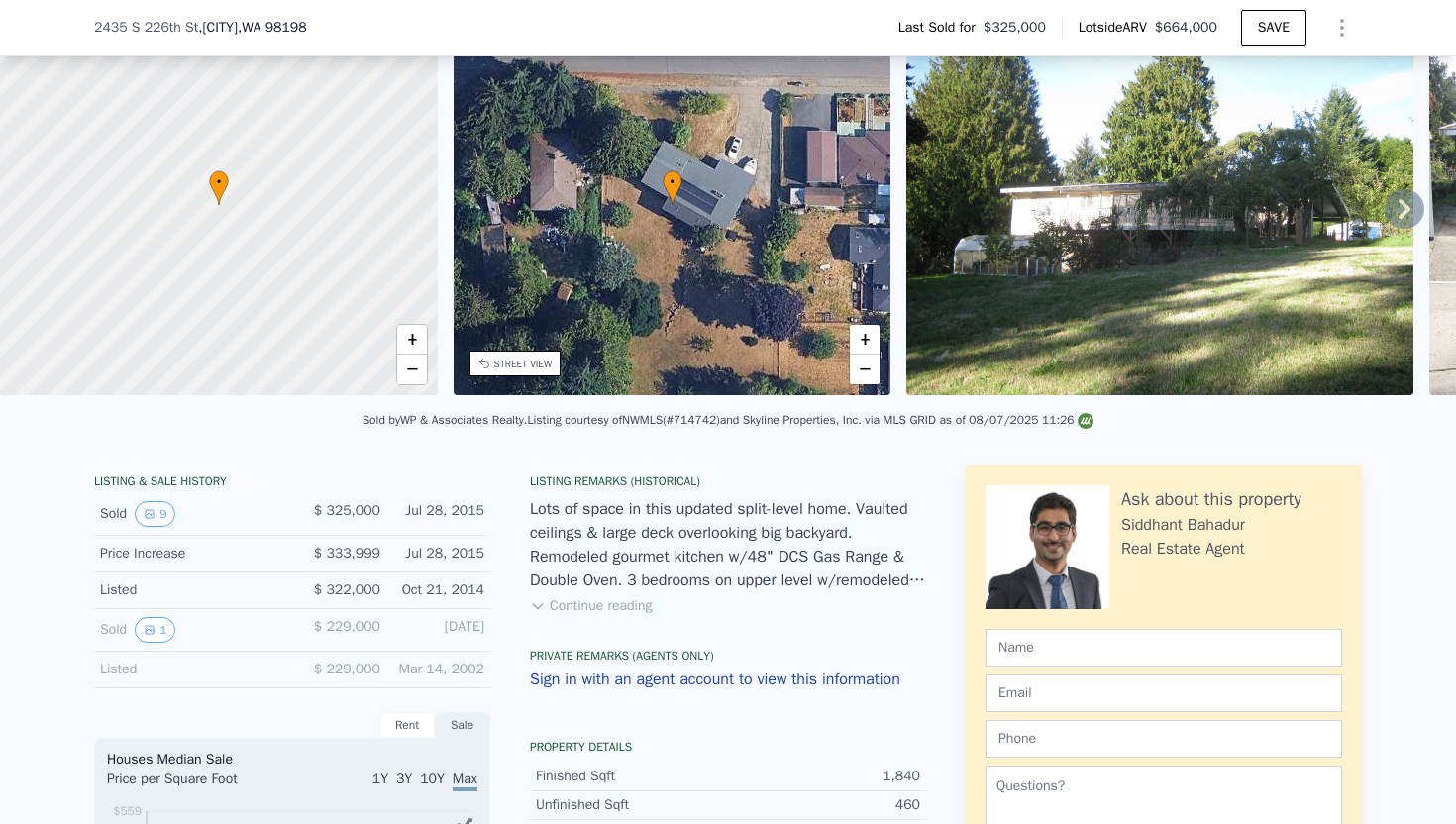scroll, scrollTop: 0, scrollLeft: 0, axis: both 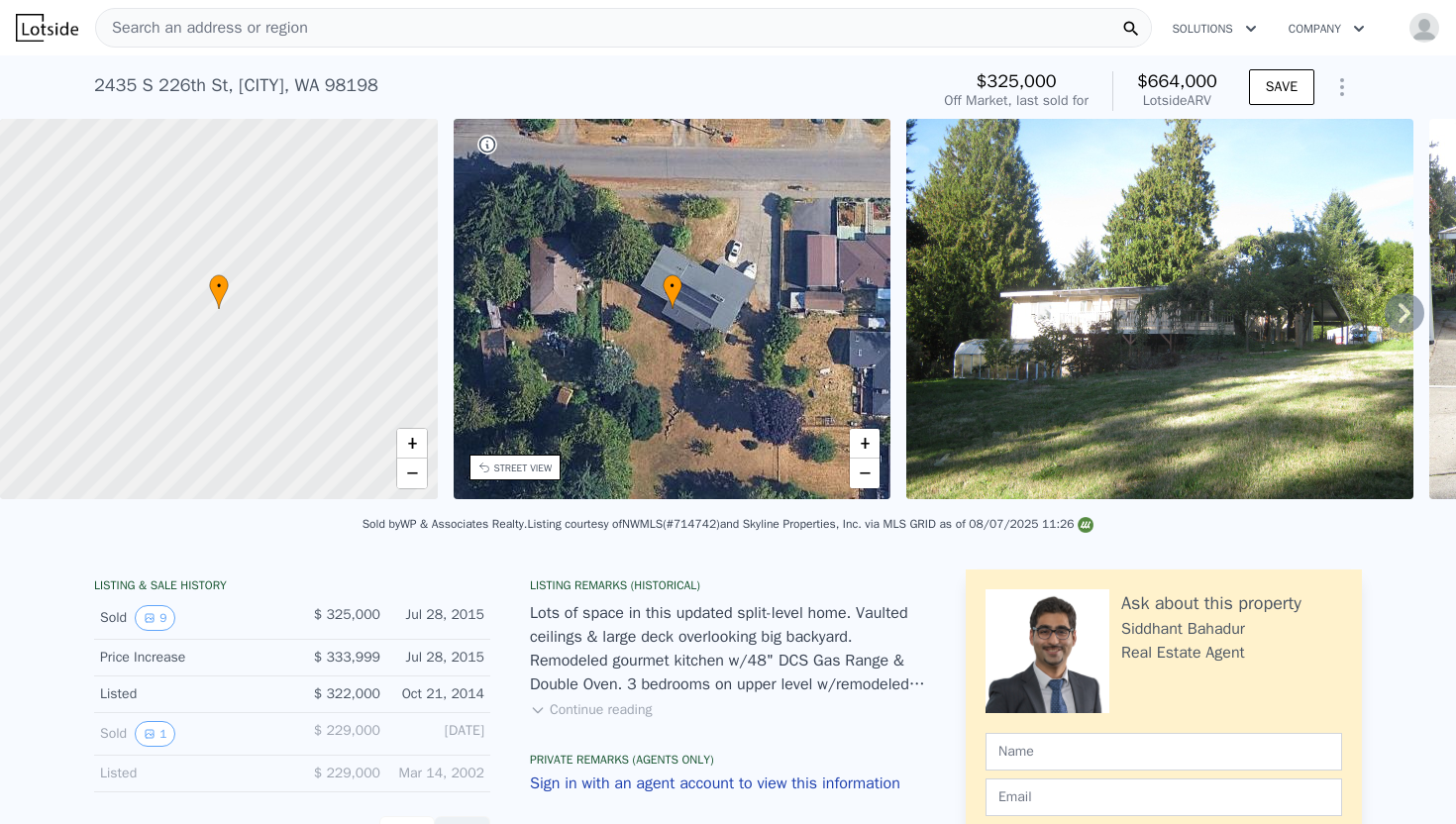click on "Search an address or region" at bounding box center [623, 28] 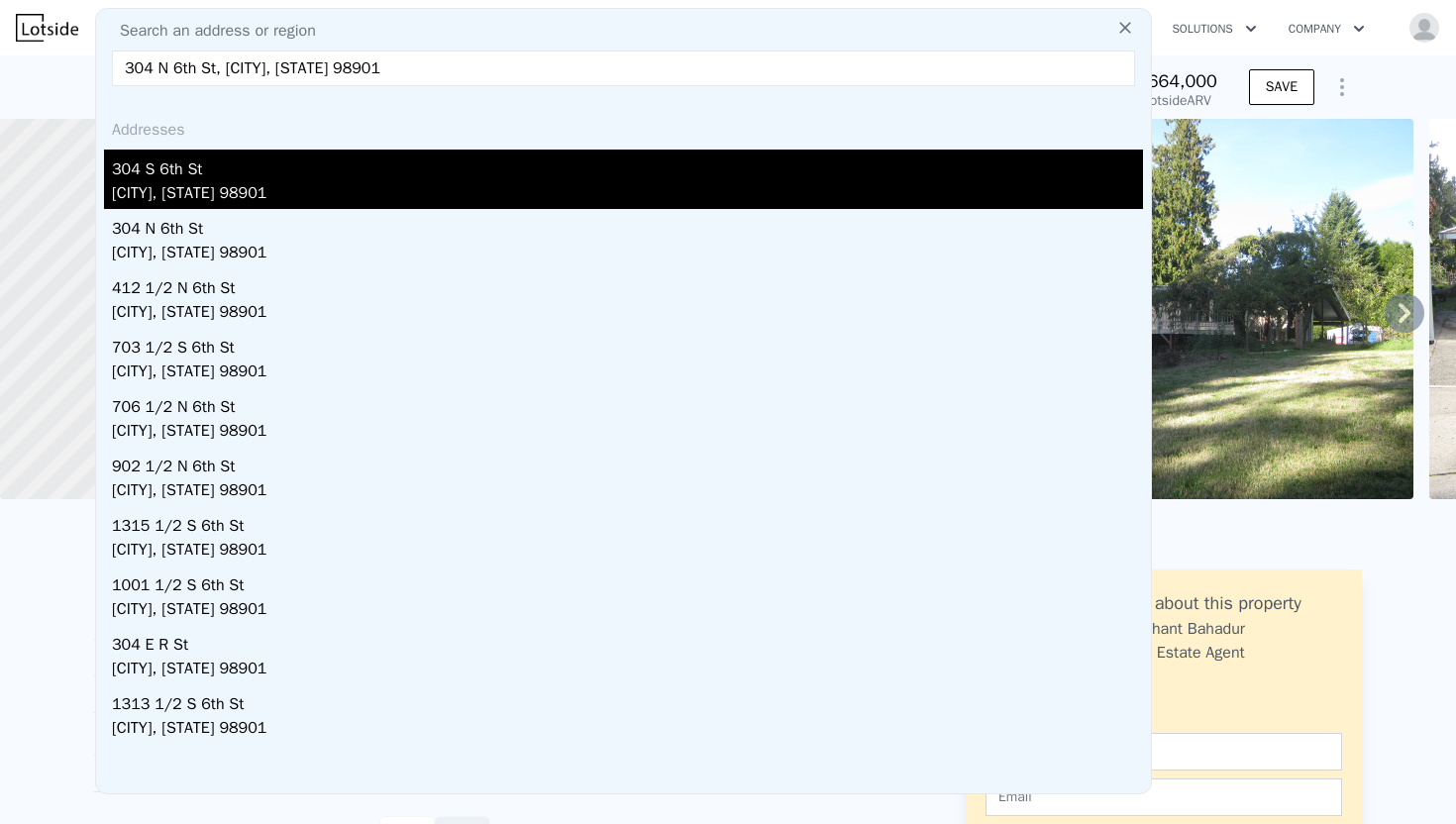 type on "304 N 6th St, [CITY], [STATE] 98901" 